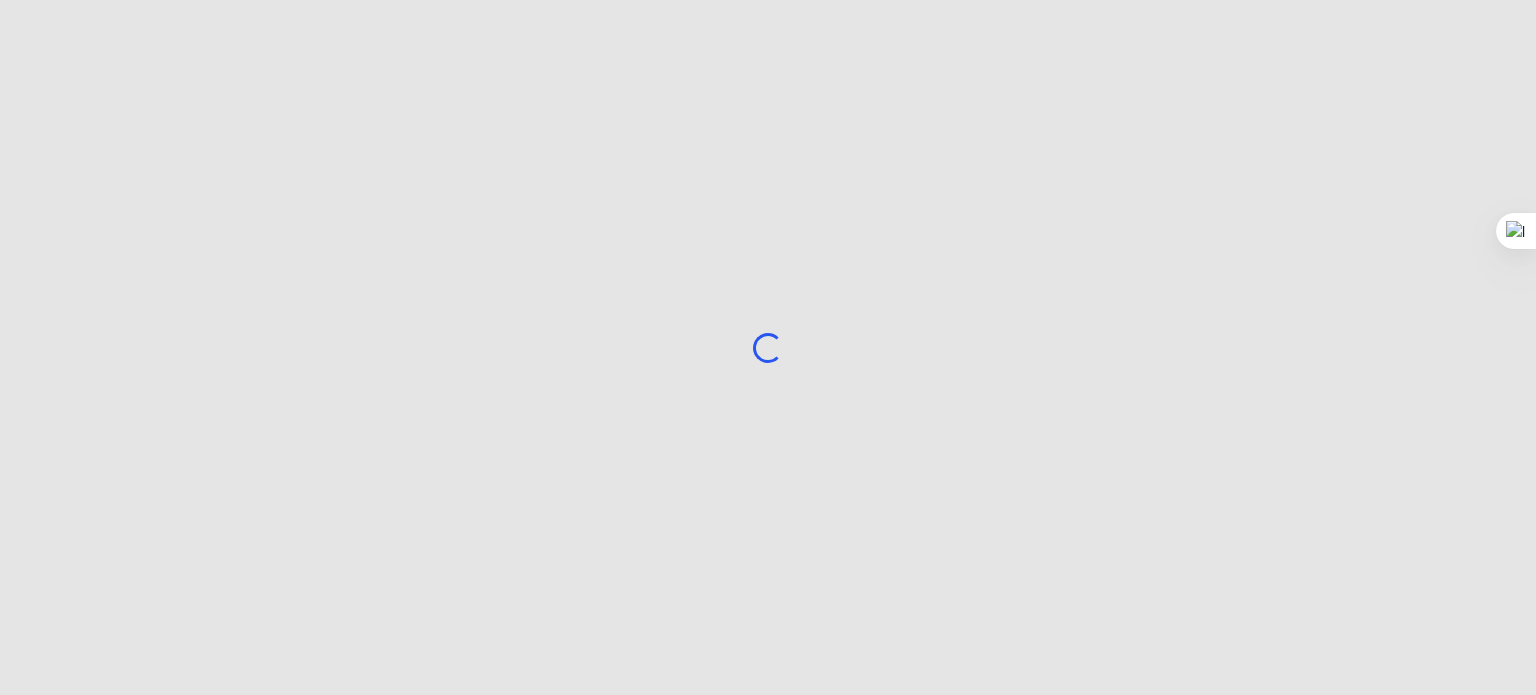 scroll, scrollTop: 0, scrollLeft: 0, axis: both 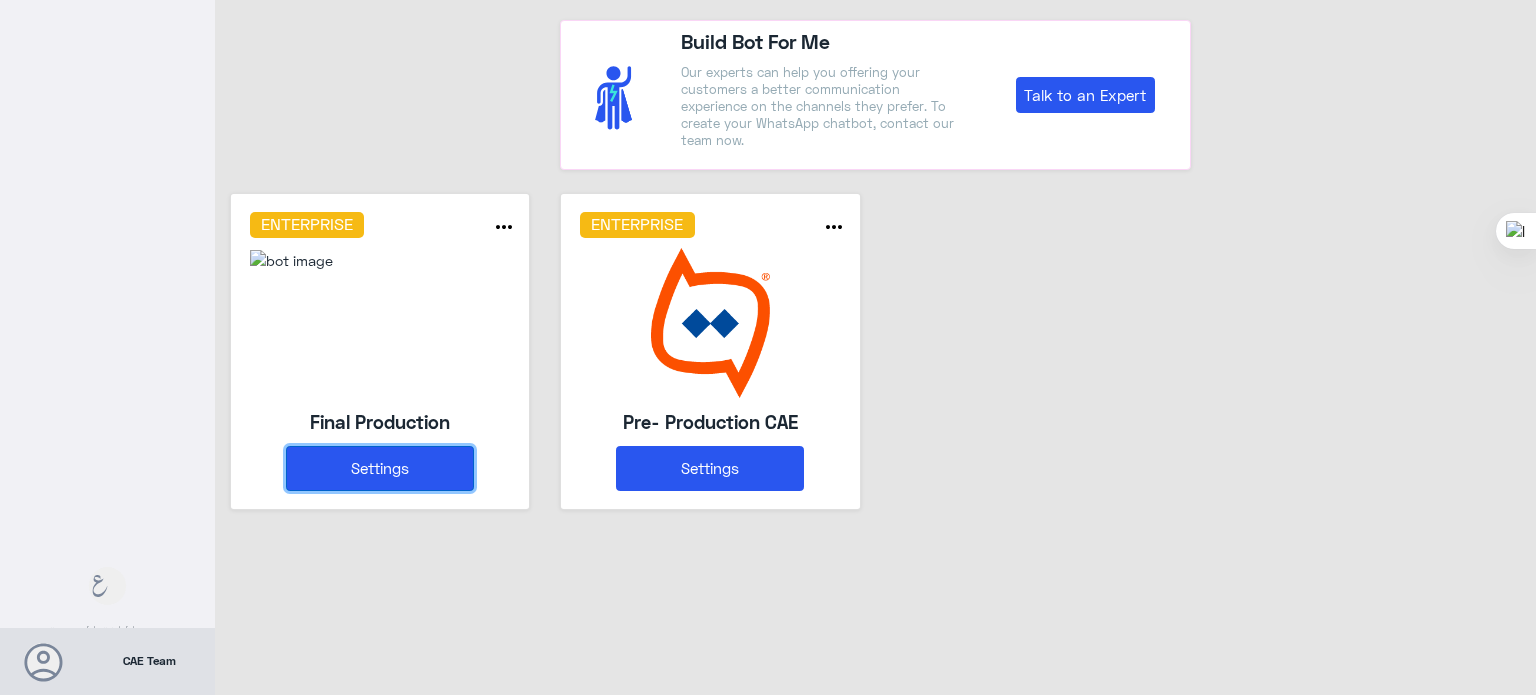 click on "Settings" at bounding box center (380, 468) 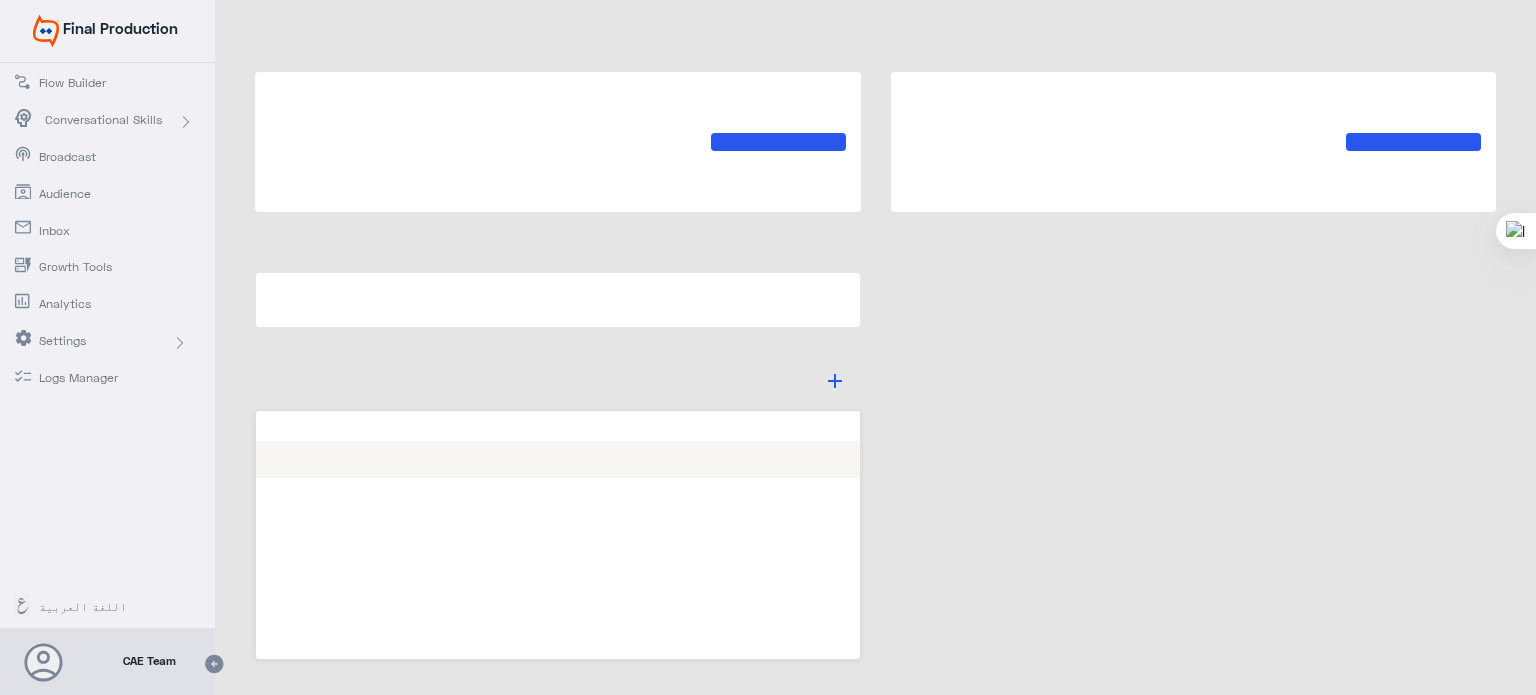 type on "Final Production" 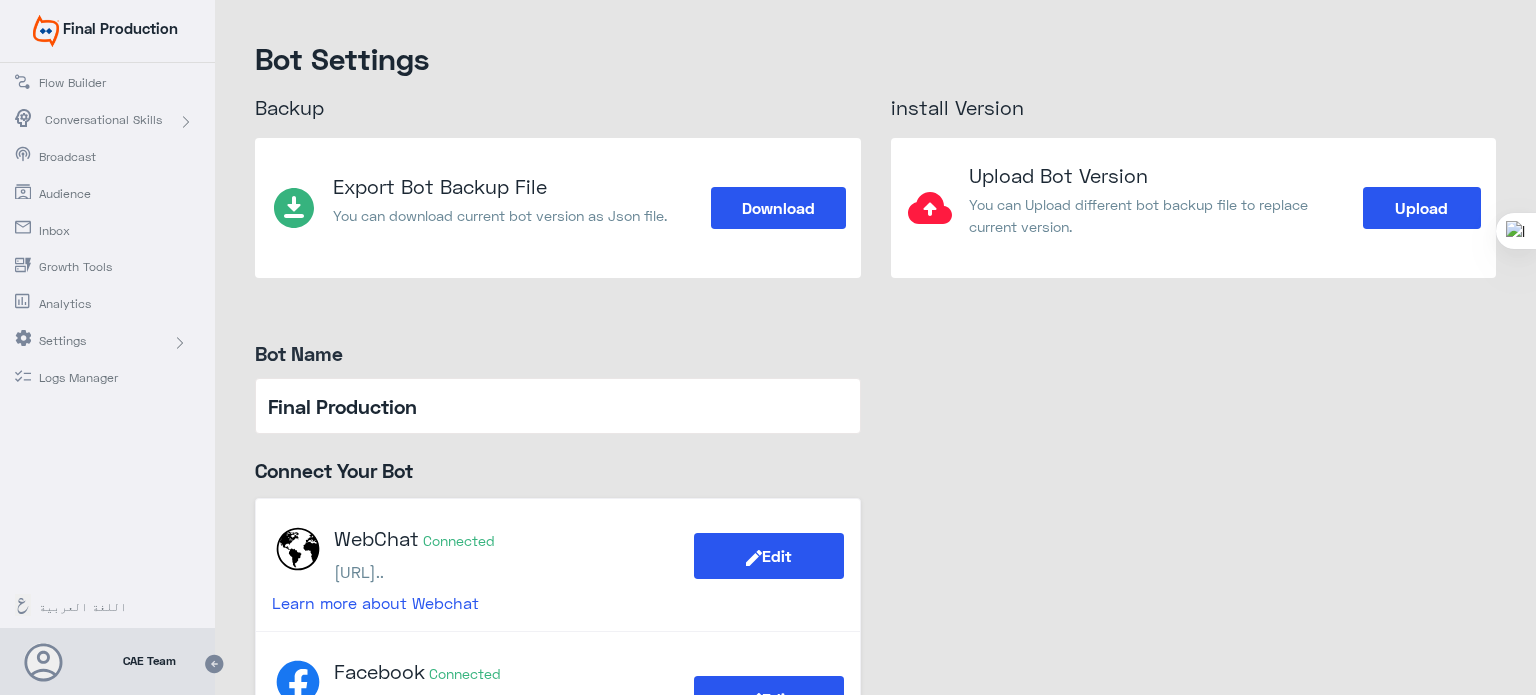 click on "Broadcast" 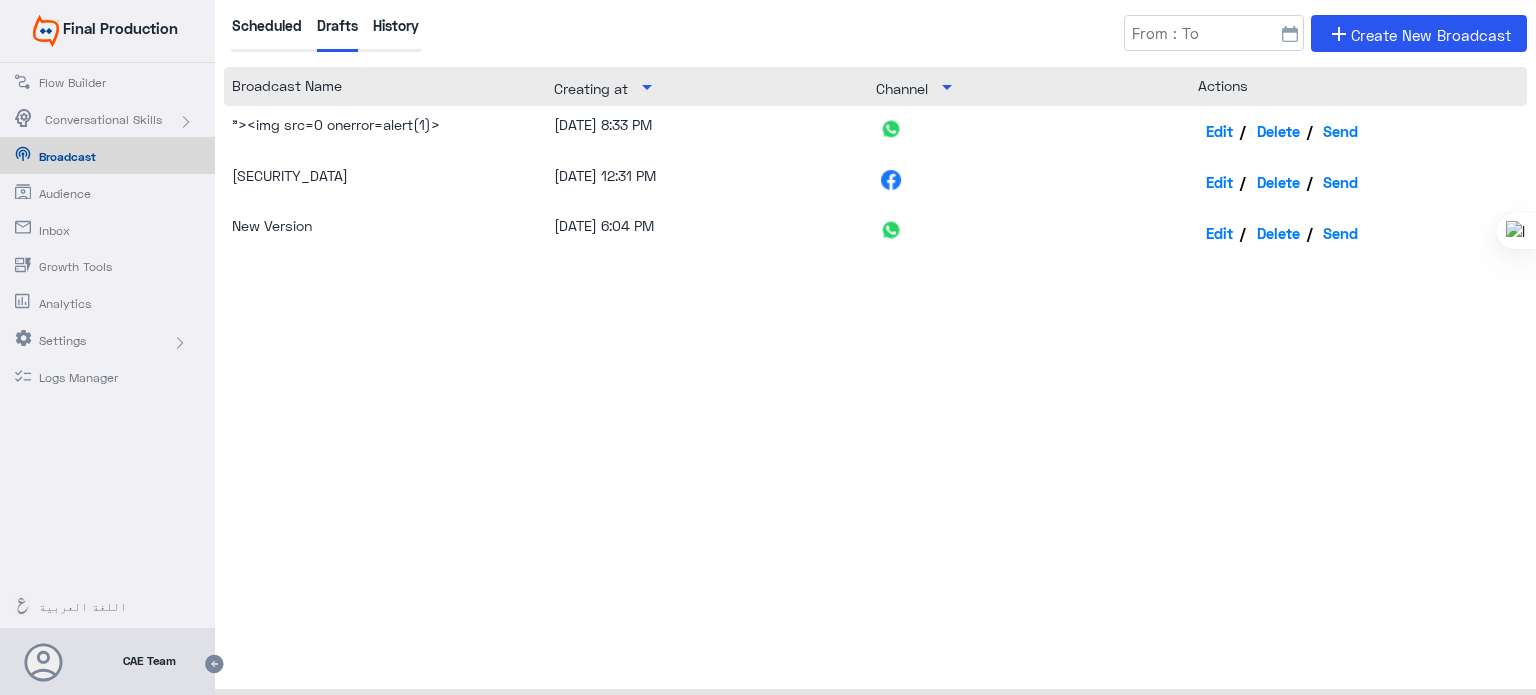 click on "Conversational Skills" 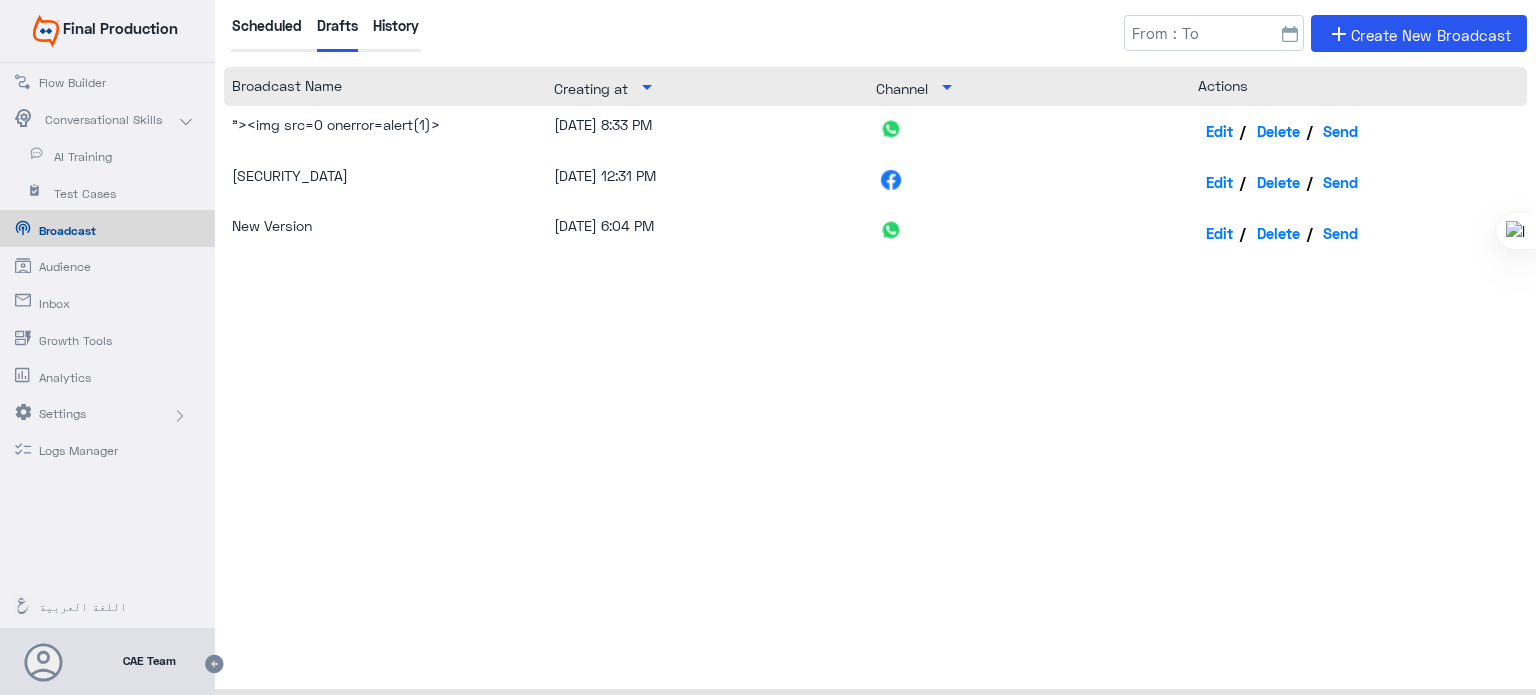 click on "AI Training" 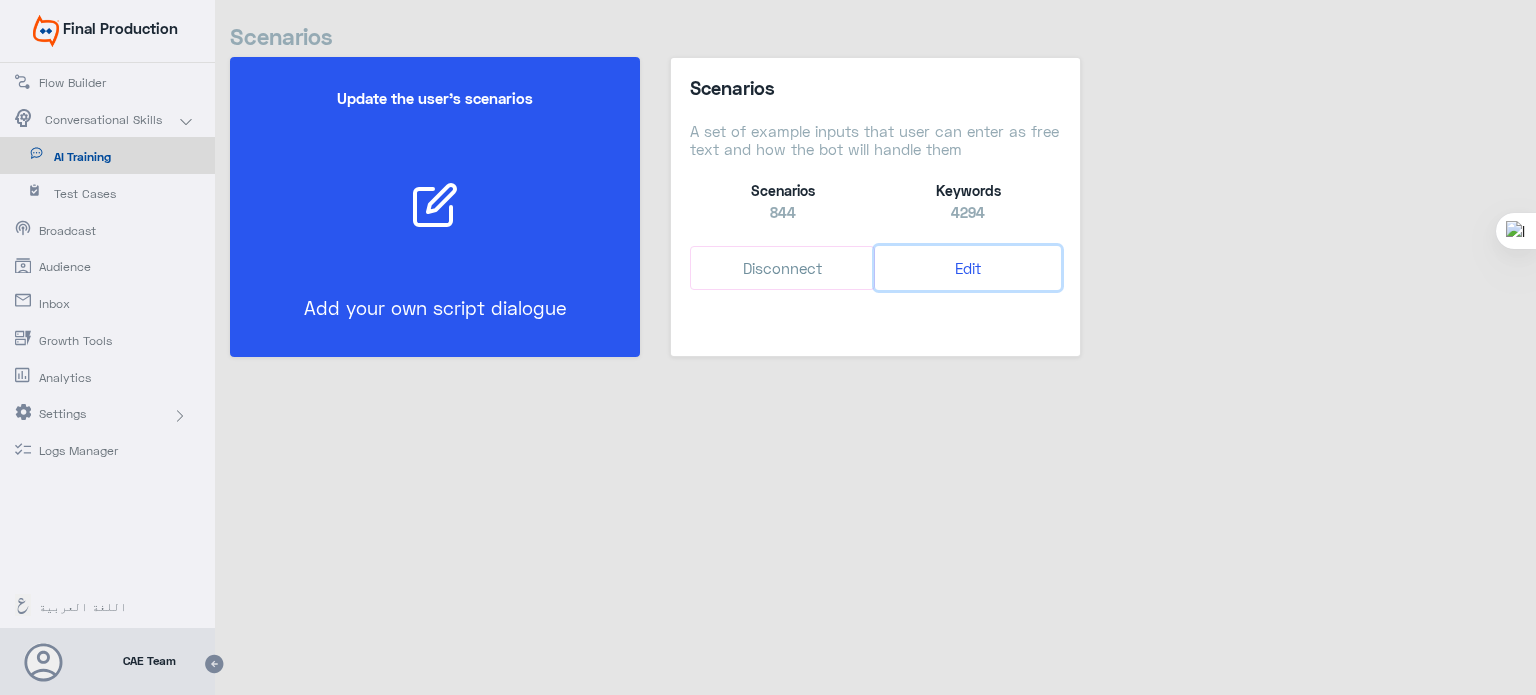 click on "Edit" at bounding box center [967, 268] 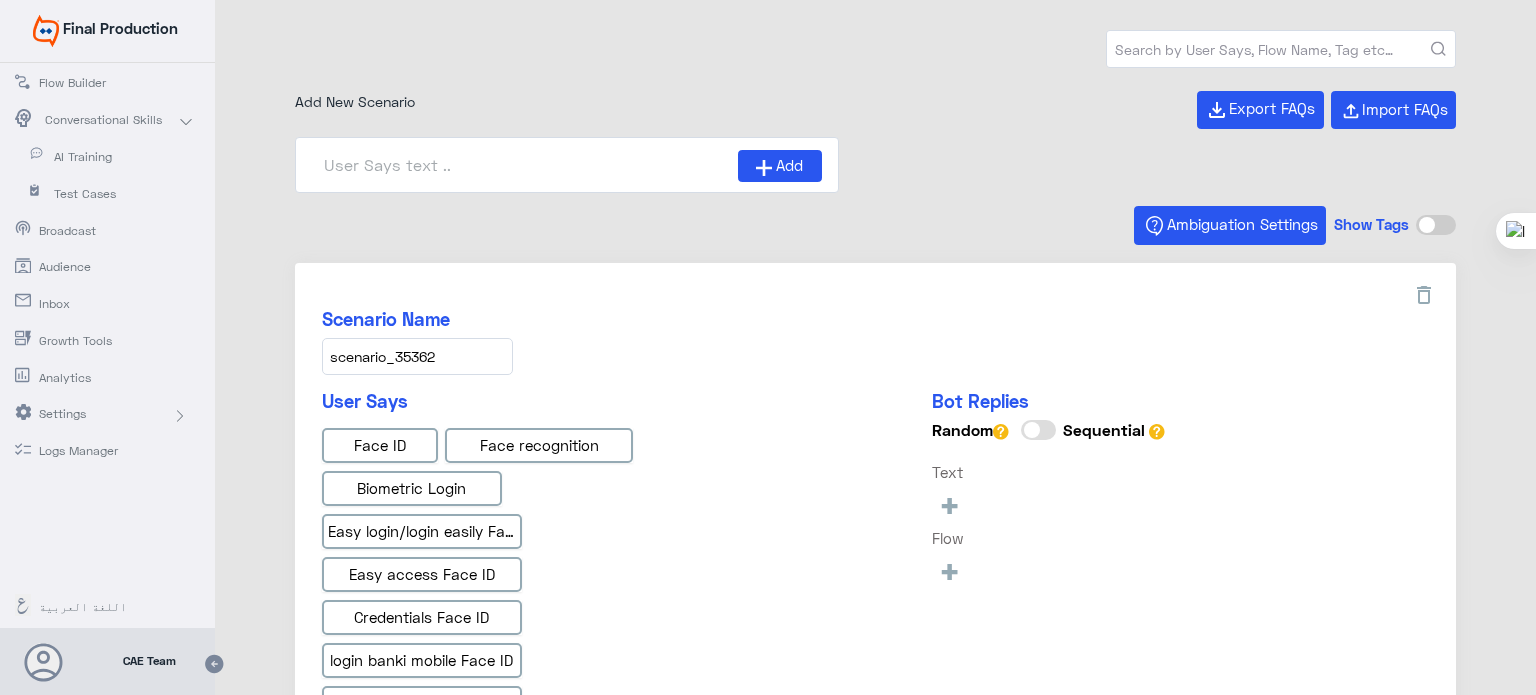 type on "Face ID En" 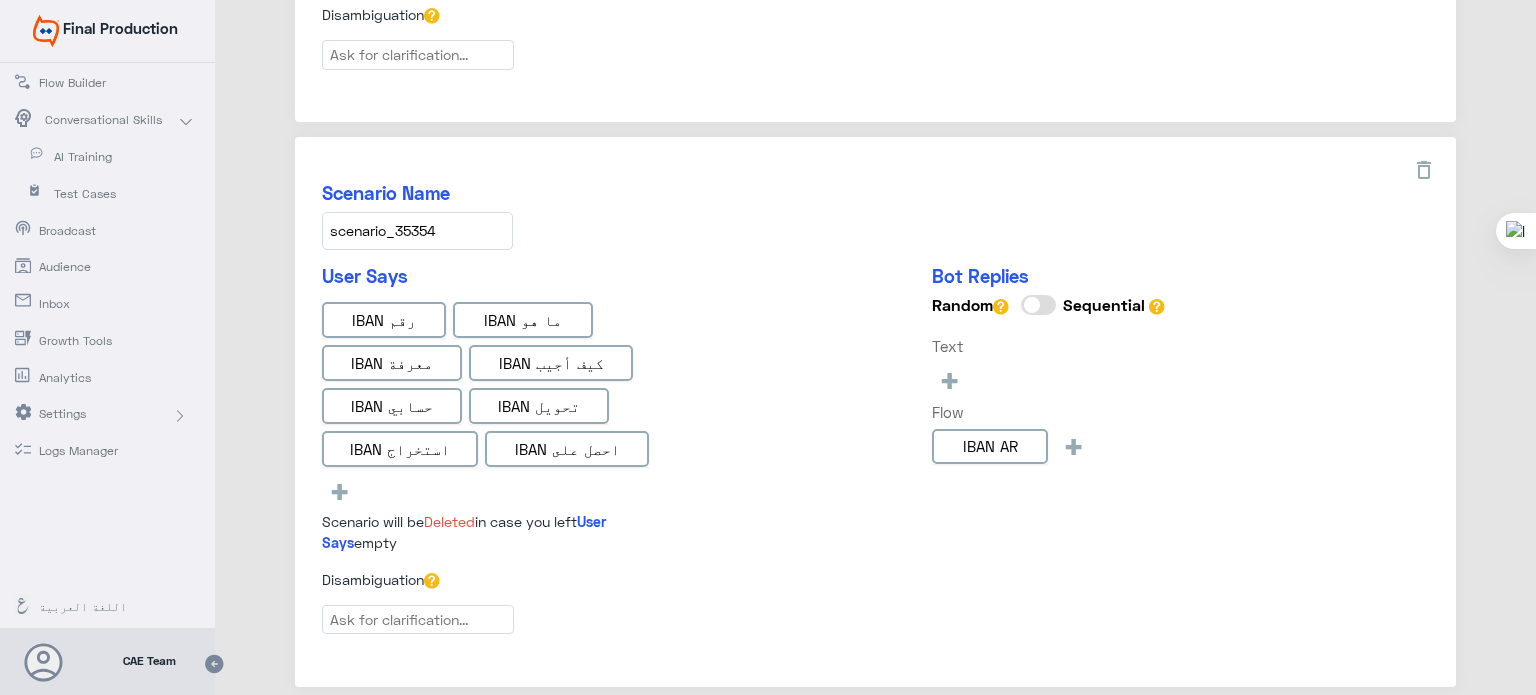 scroll, scrollTop: 3455, scrollLeft: 0, axis: vertical 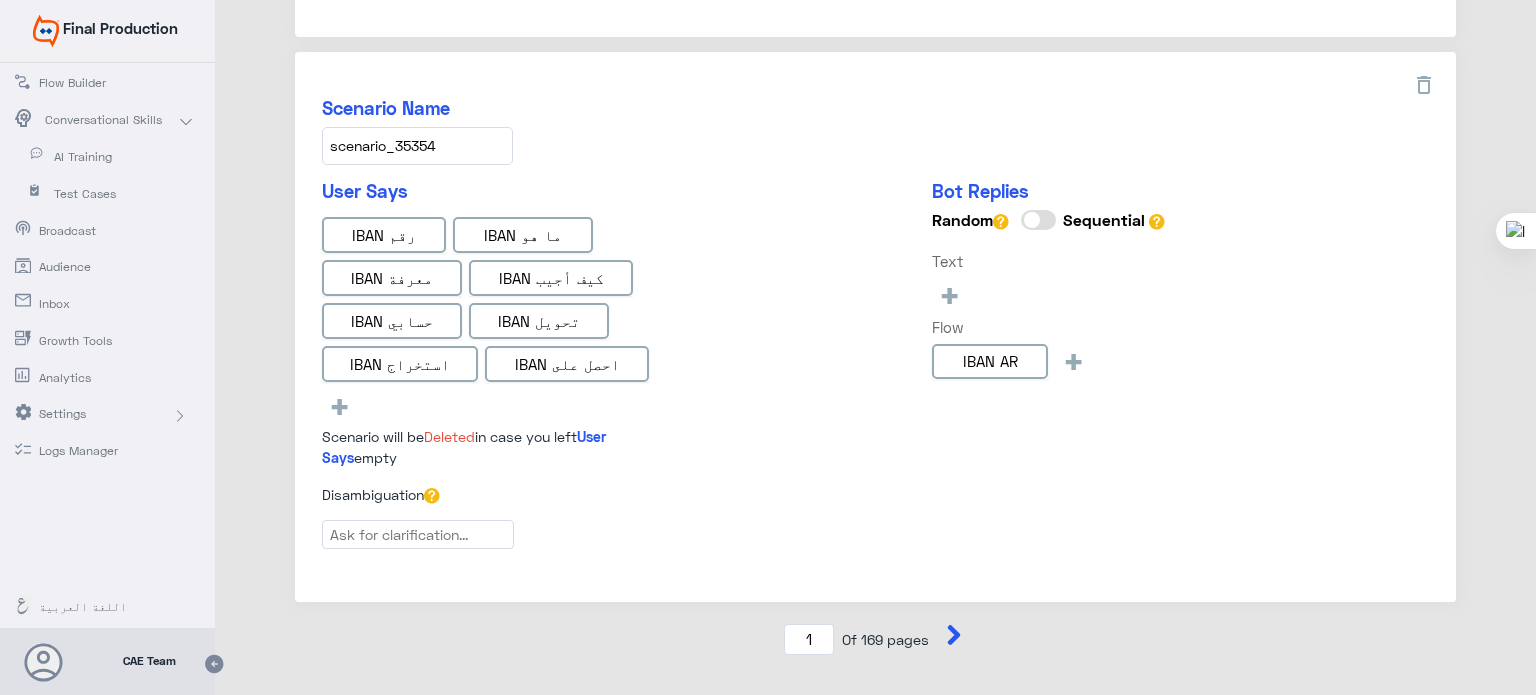 click 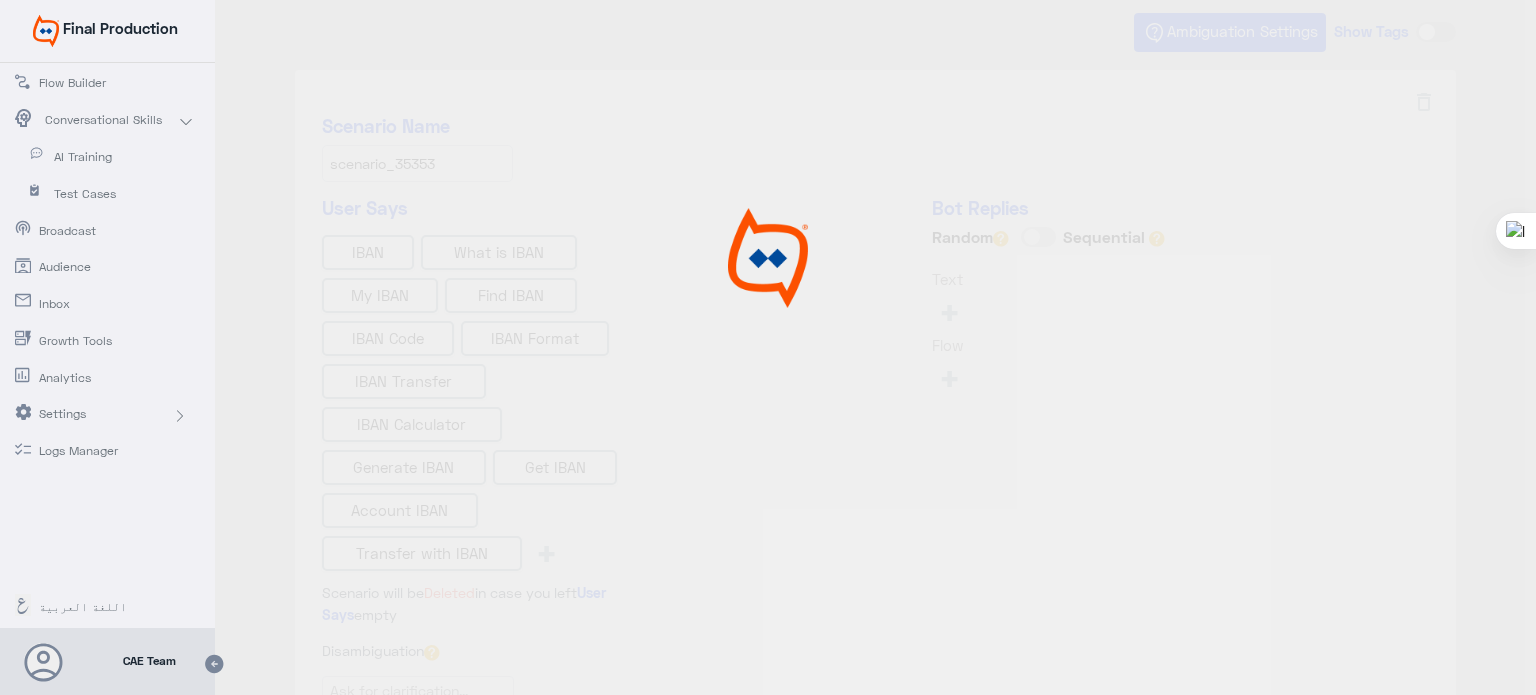scroll, scrollTop: 0, scrollLeft: 0, axis: both 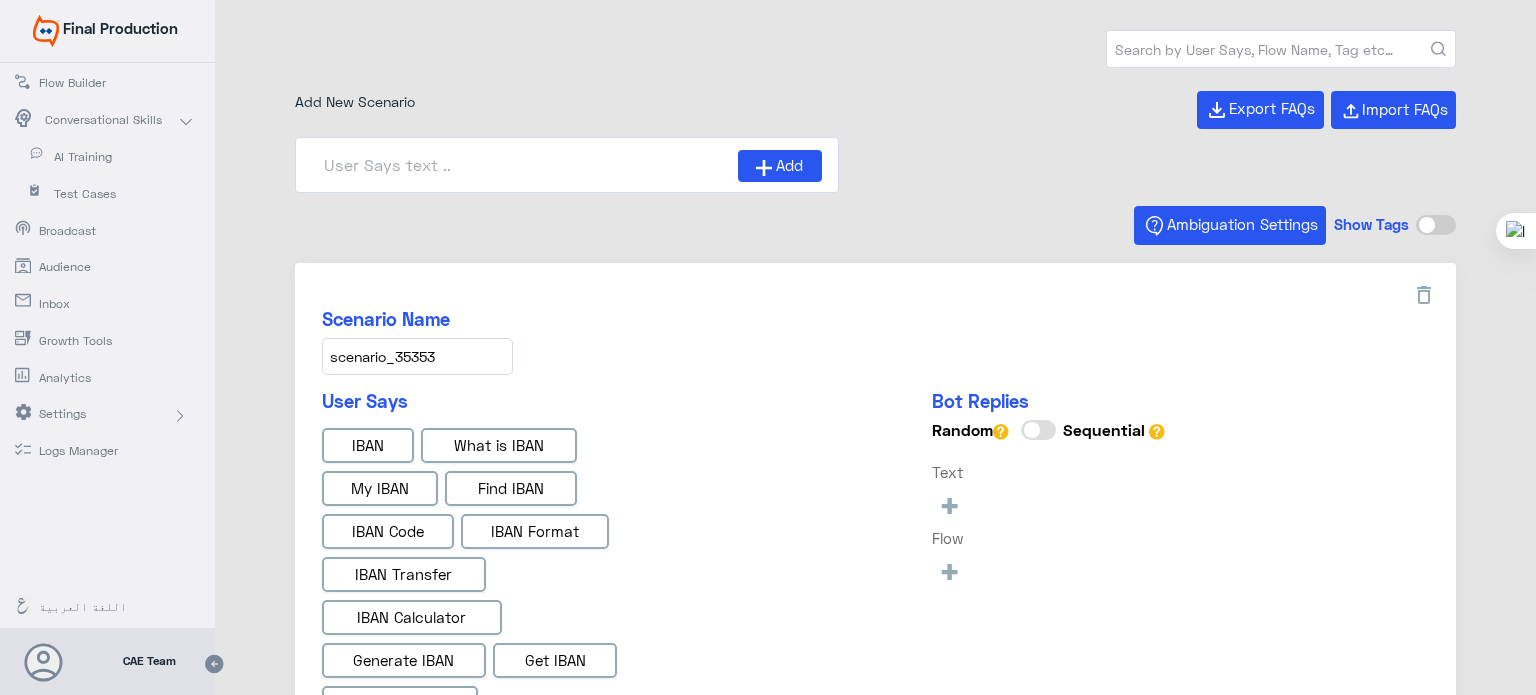 type on "IBAN EN" 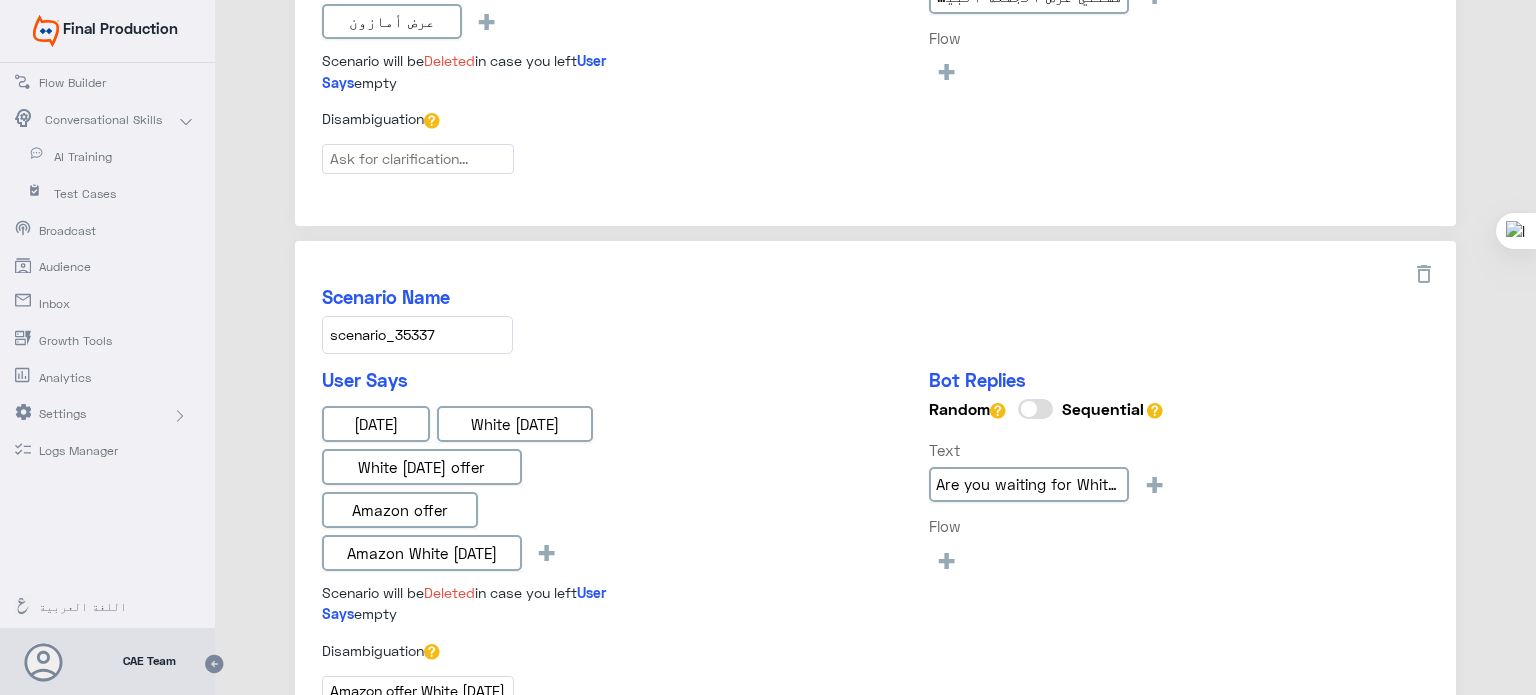 scroll, scrollTop: 2328, scrollLeft: 0, axis: vertical 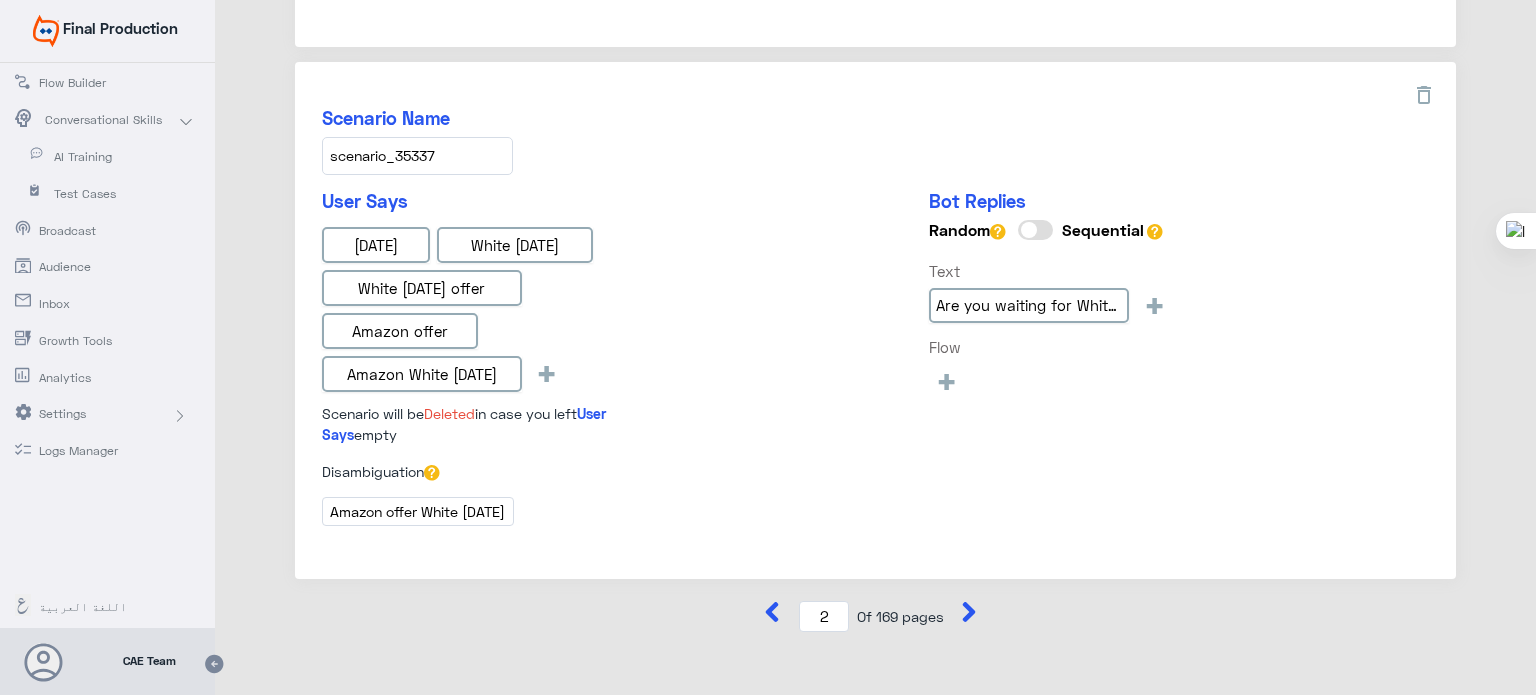 click 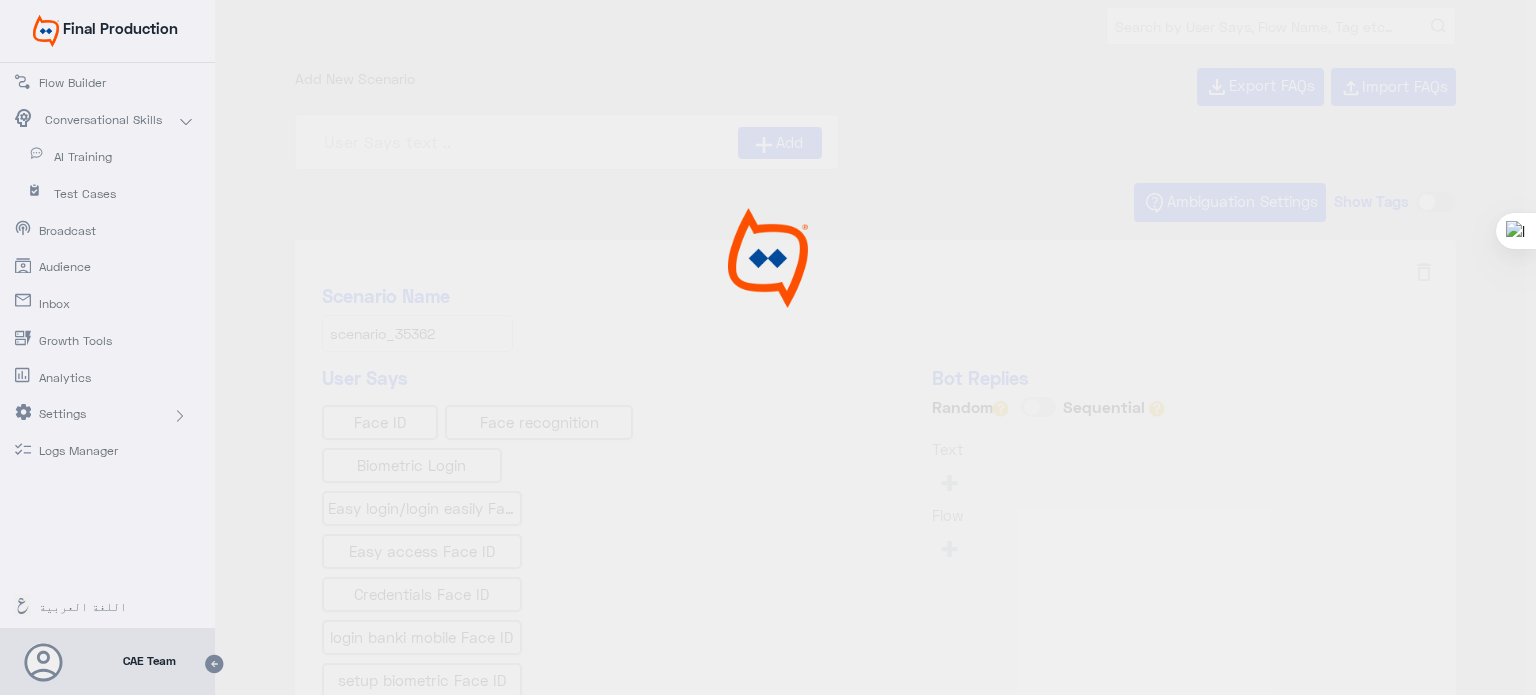 scroll, scrollTop: 0, scrollLeft: 0, axis: both 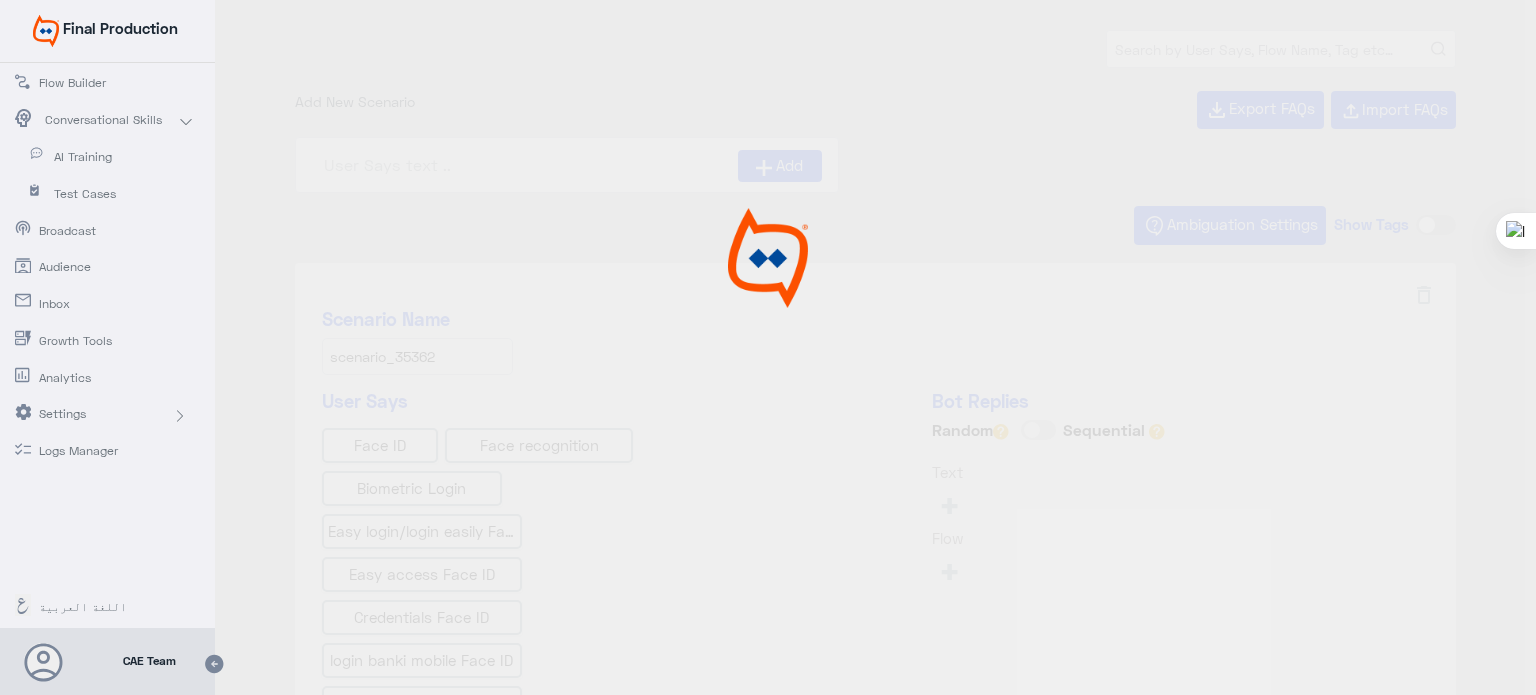 type on "Face ID AR" 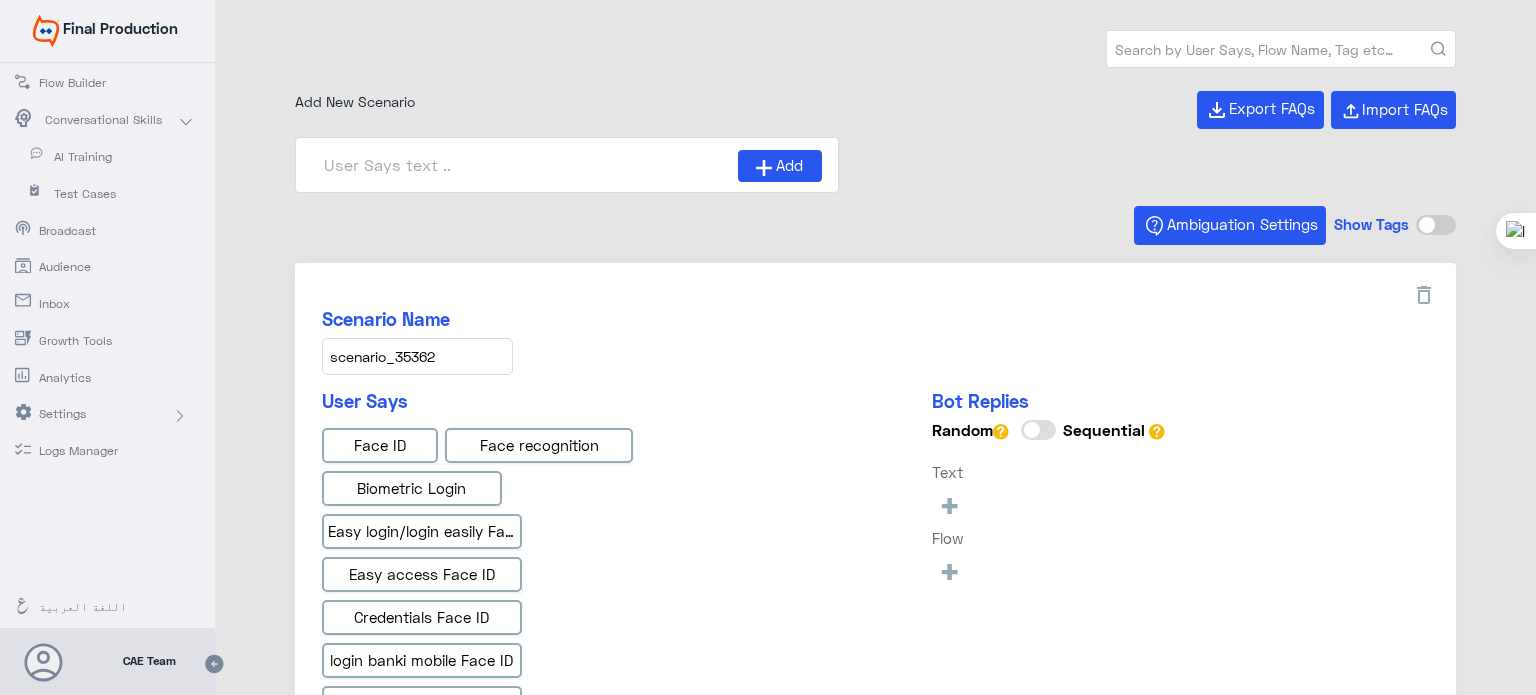 type on "Instapay AR" 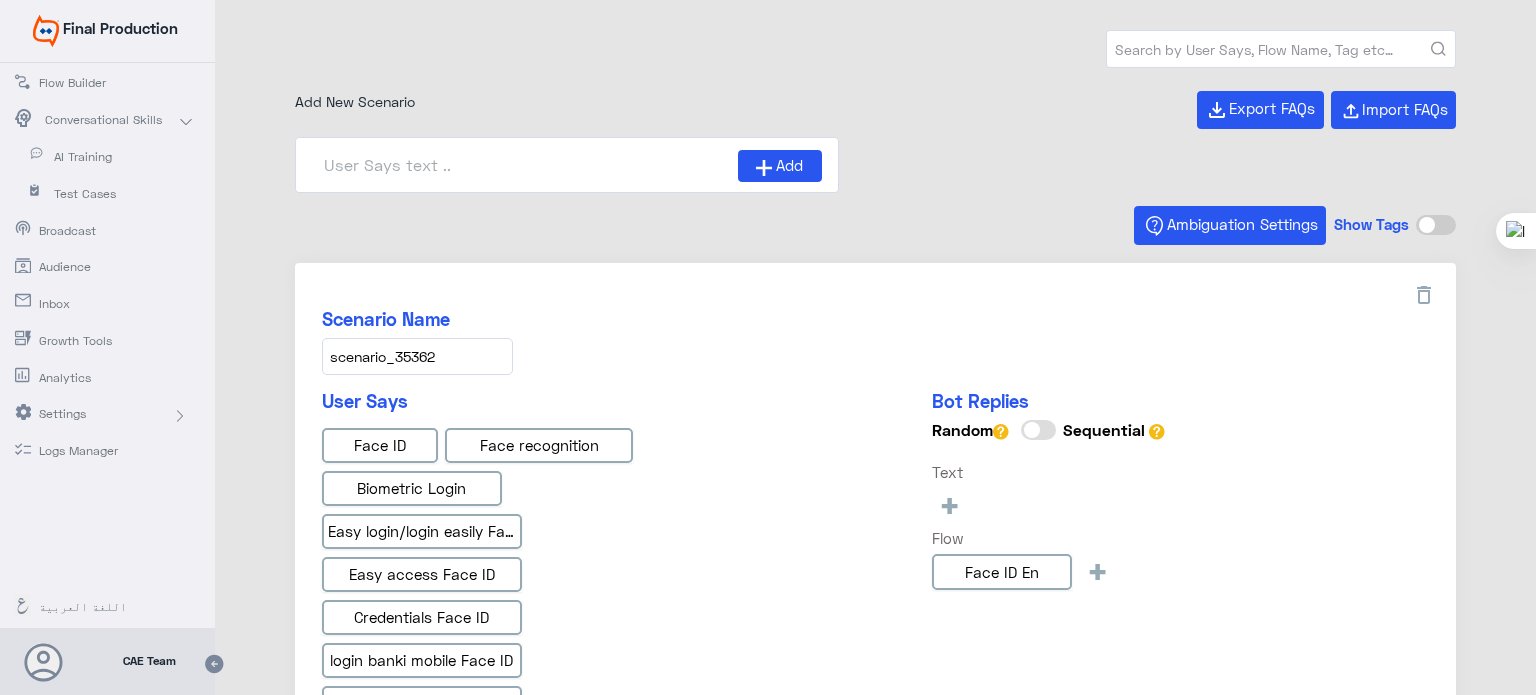 click at bounding box center [525, 165] 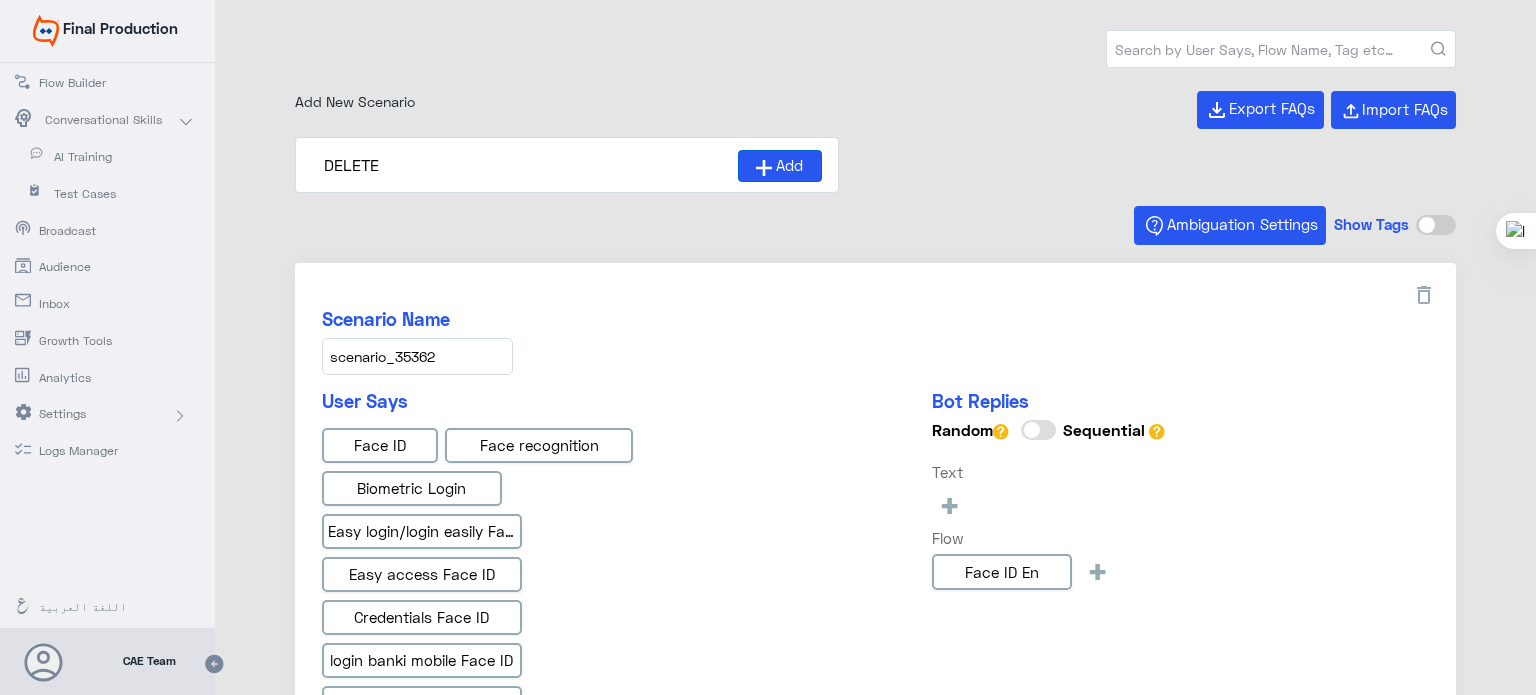 type on "DELETE" 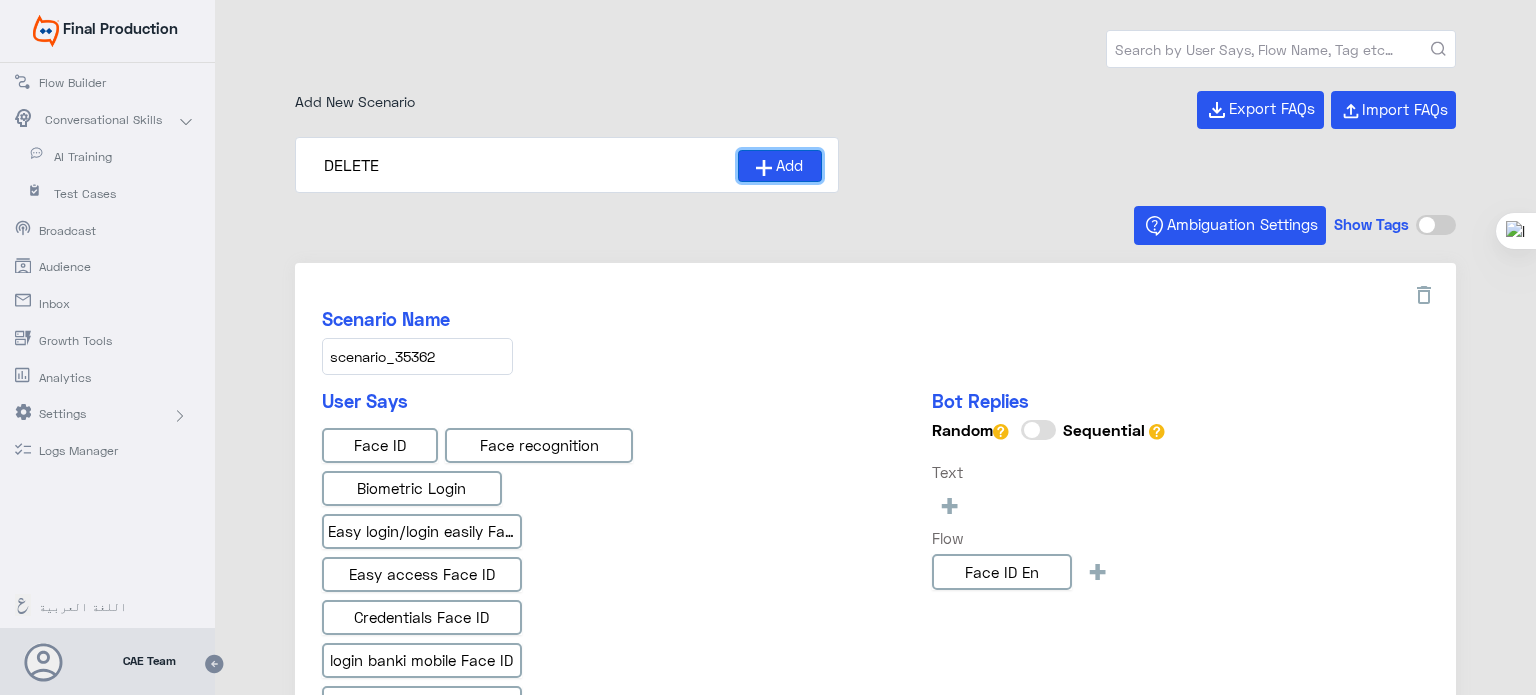 click on "Add" 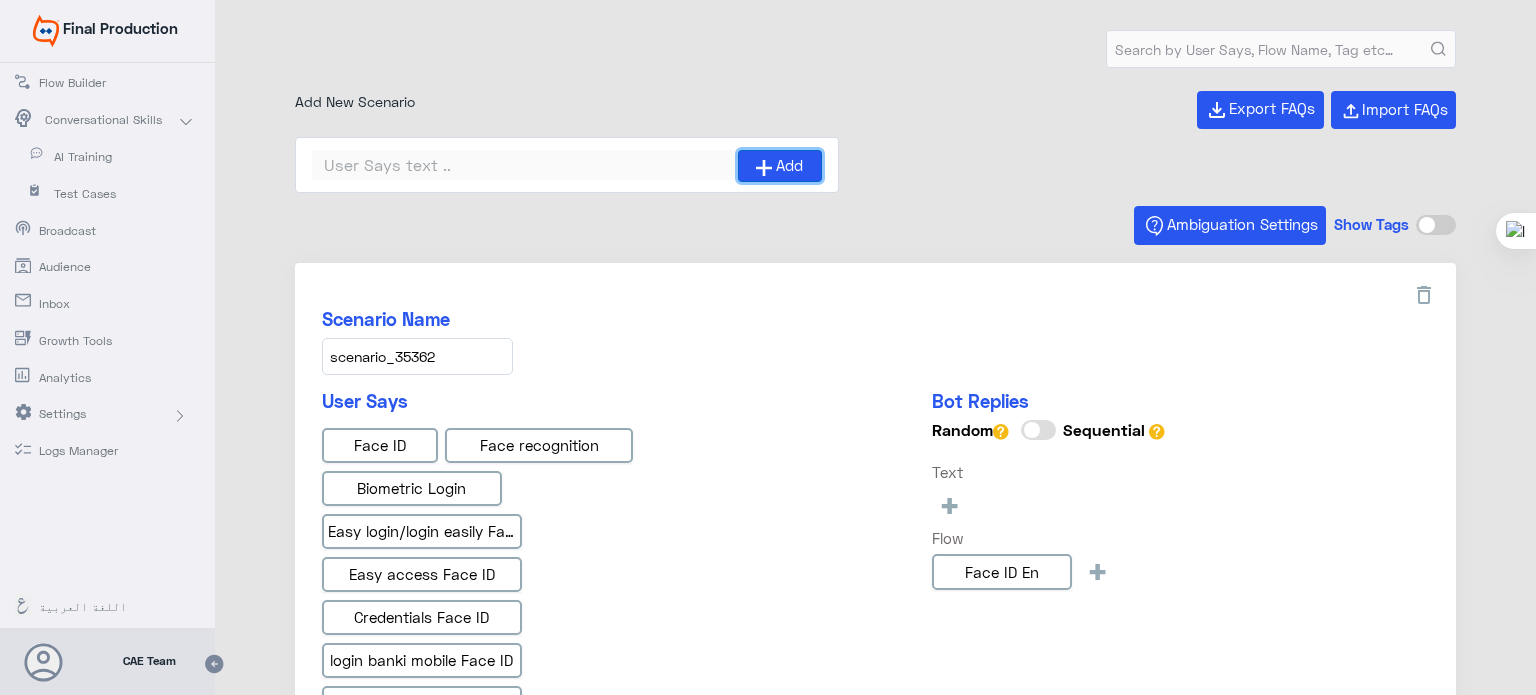 scroll, scrollTop: 108, scrollLeft: 0, axis: vertical 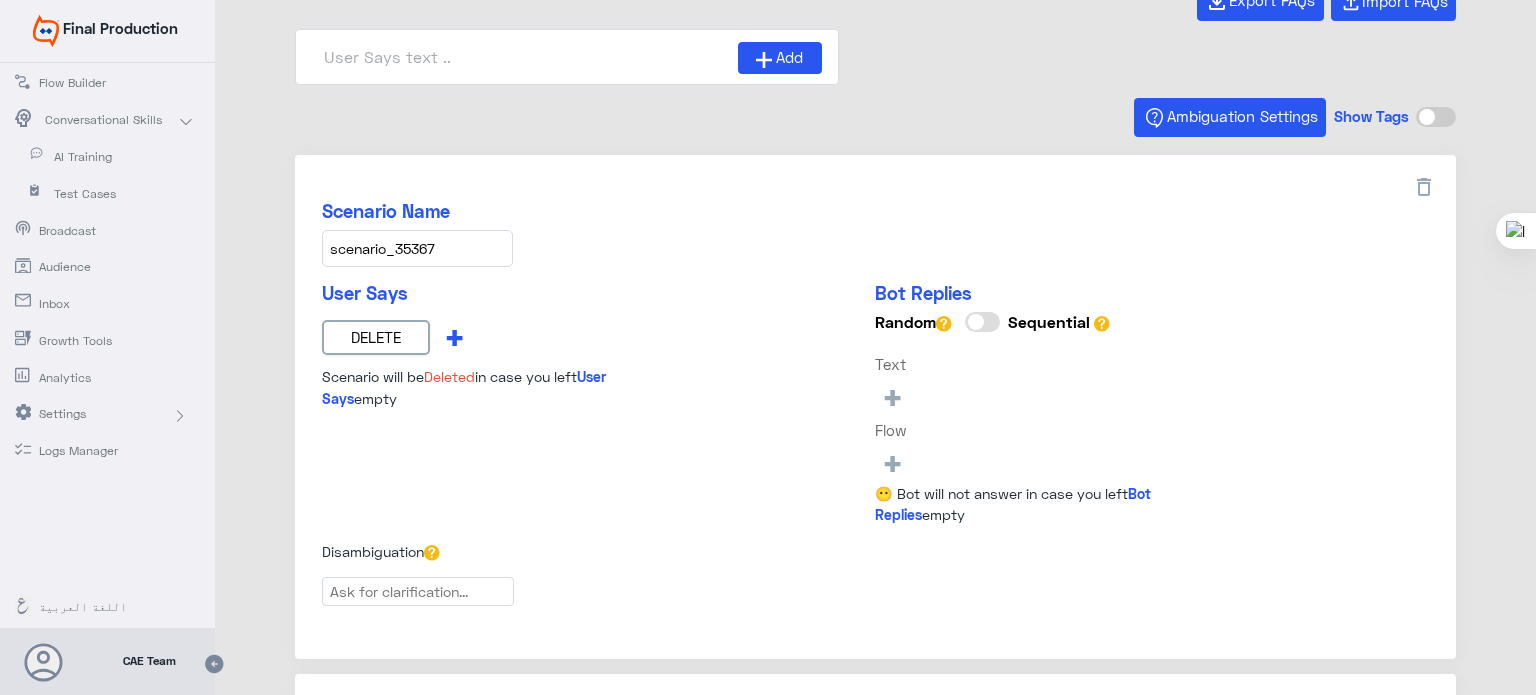 click on "+" at bounding box center [454, 336] 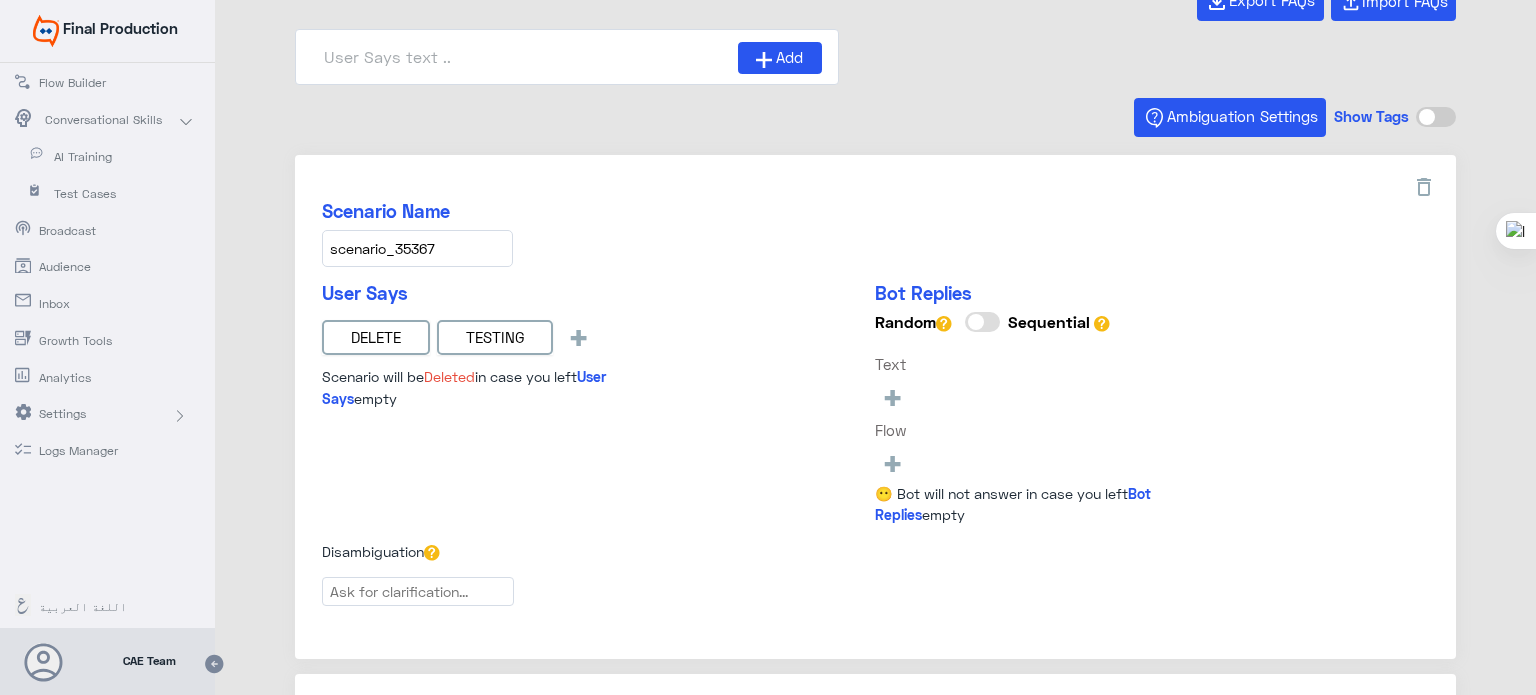 type on "TESTING" 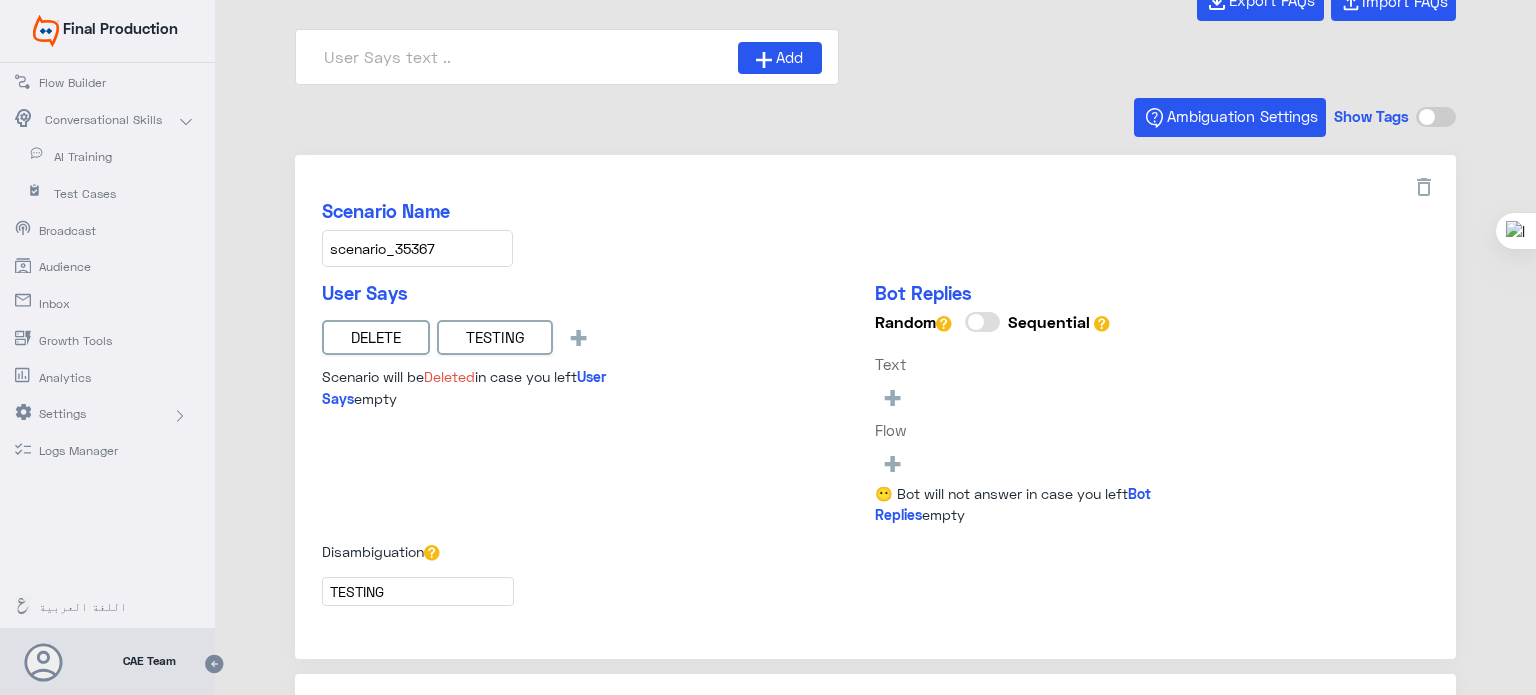 type on "TESTING" 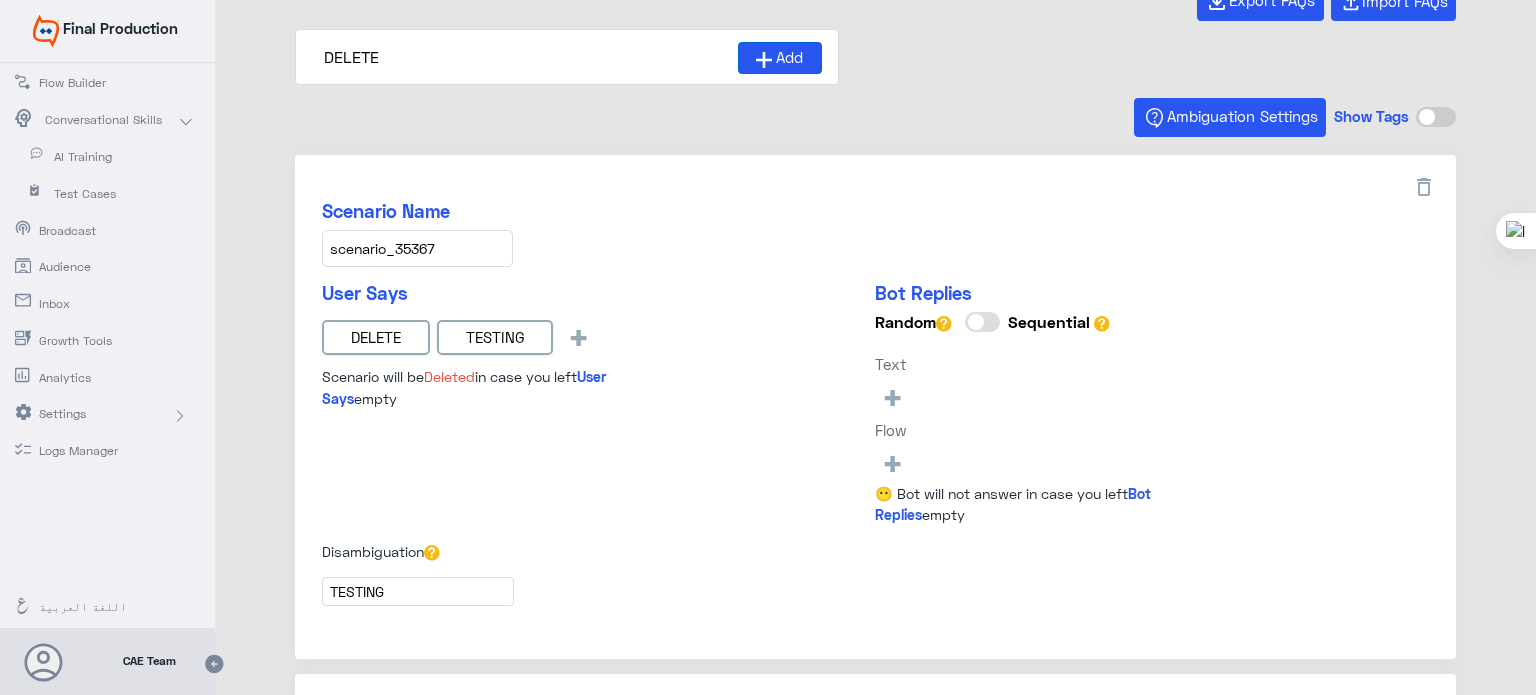 type on "DELETE" 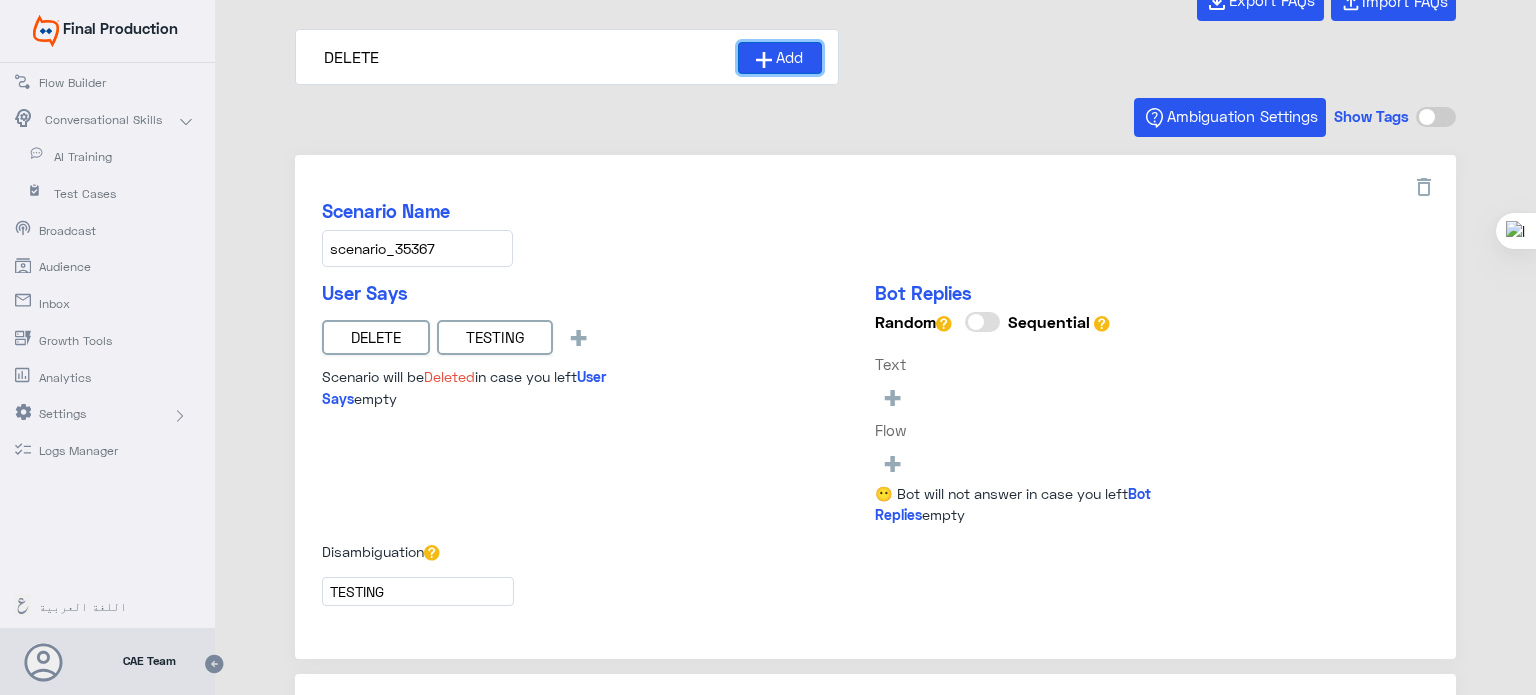 click on "Add" 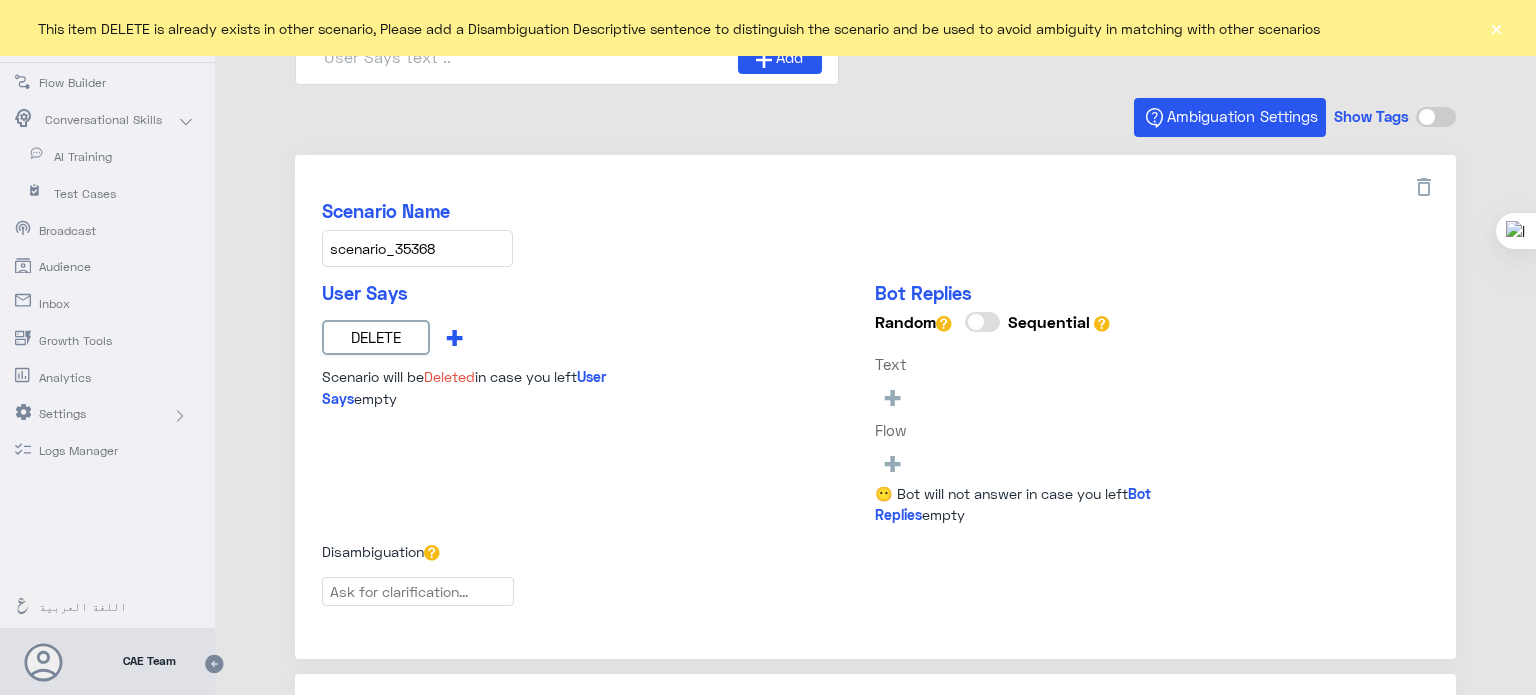 click on "+" at bounding box center [454, 336] 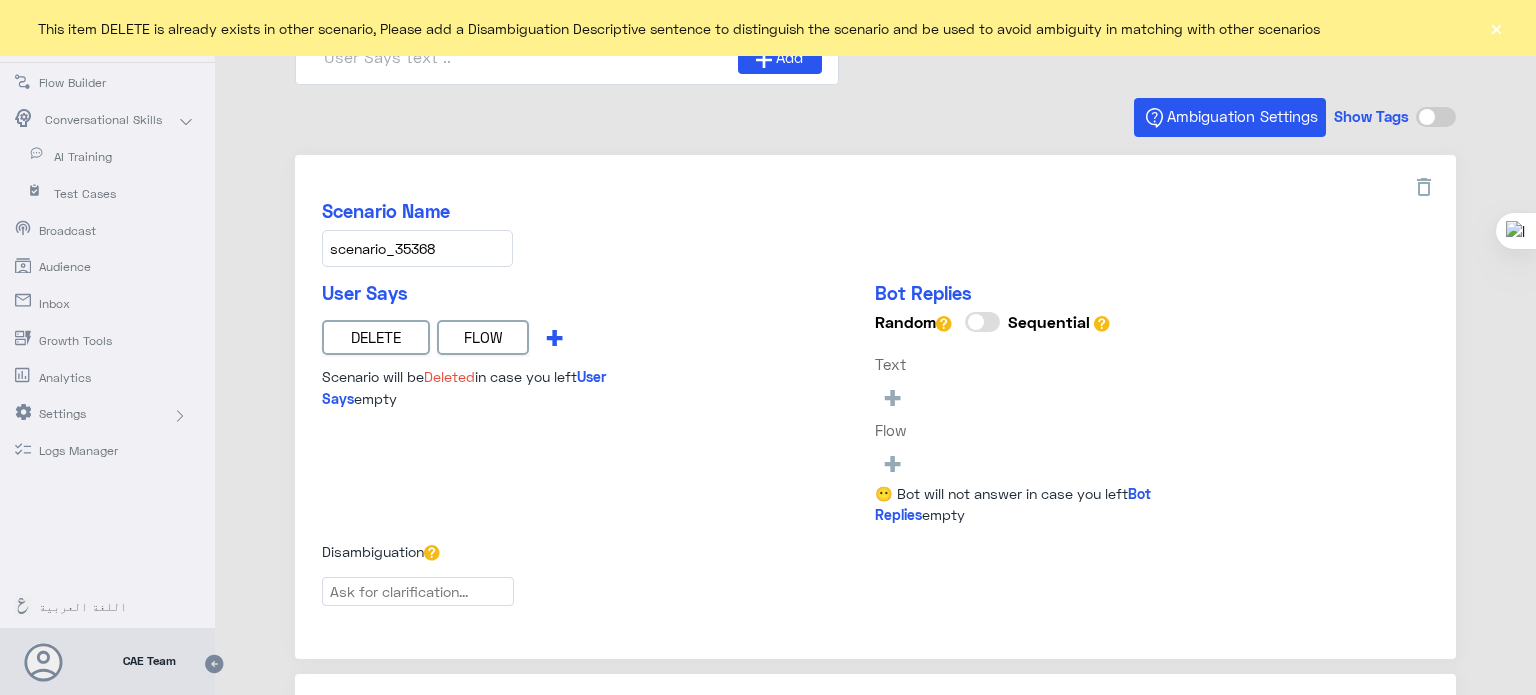 type on "FLOW" 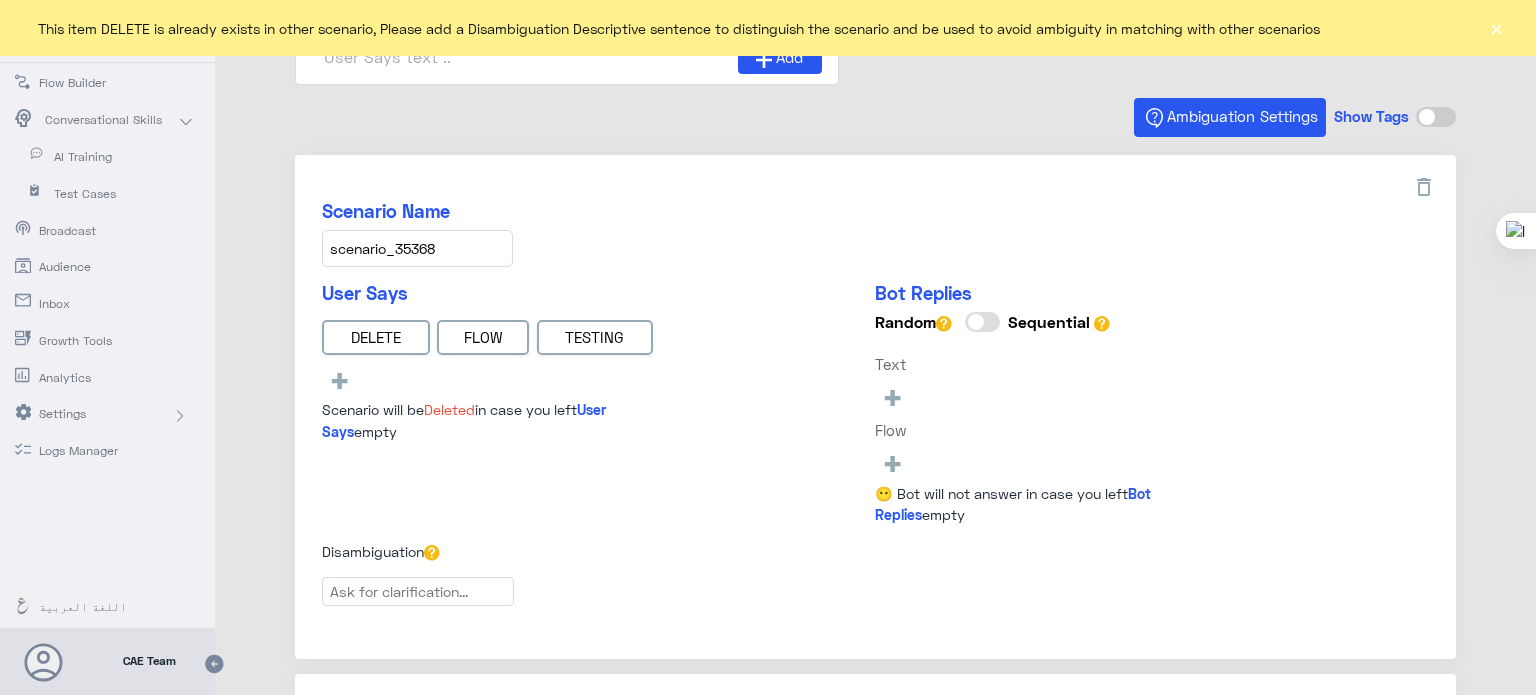 type on "TESTING" 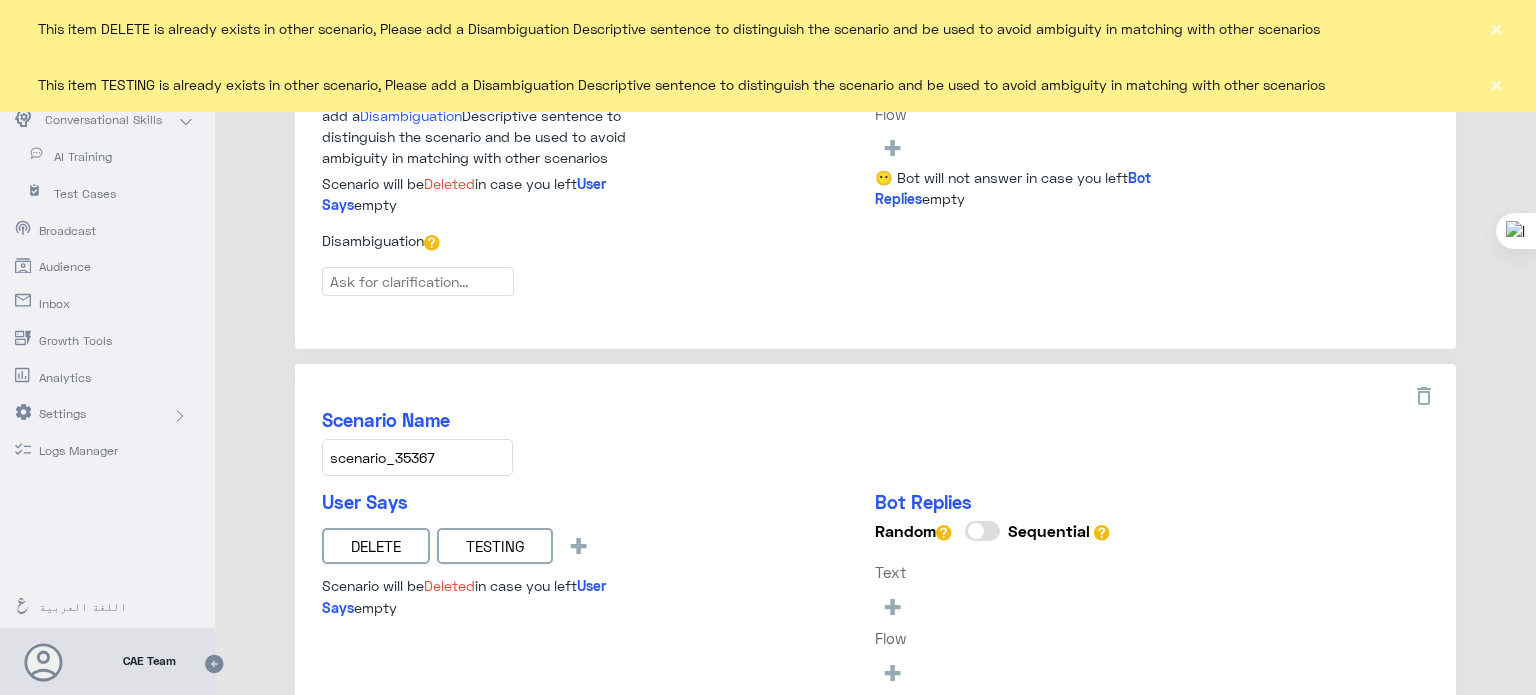 scroll, scrollTop: 296, scrollLeft: 0, axis: vertical 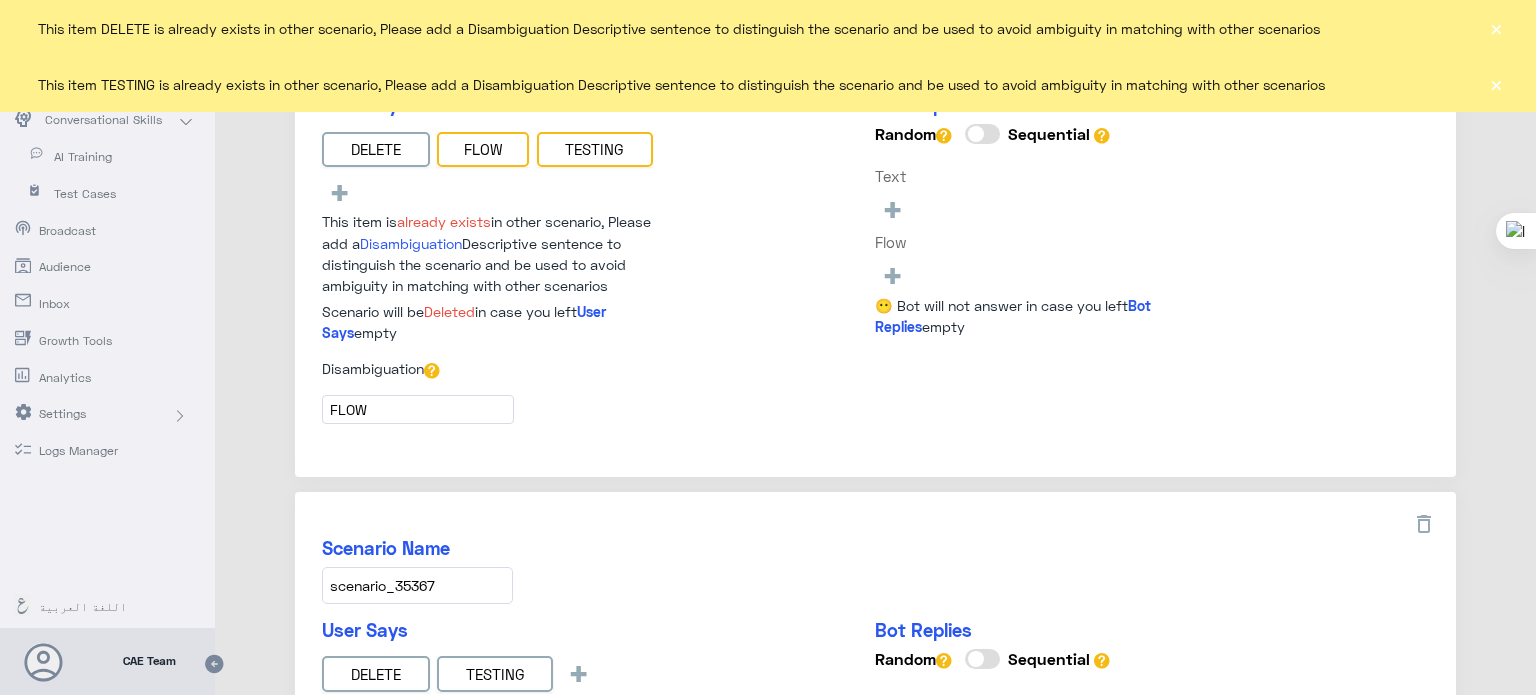 type on "FLOW" 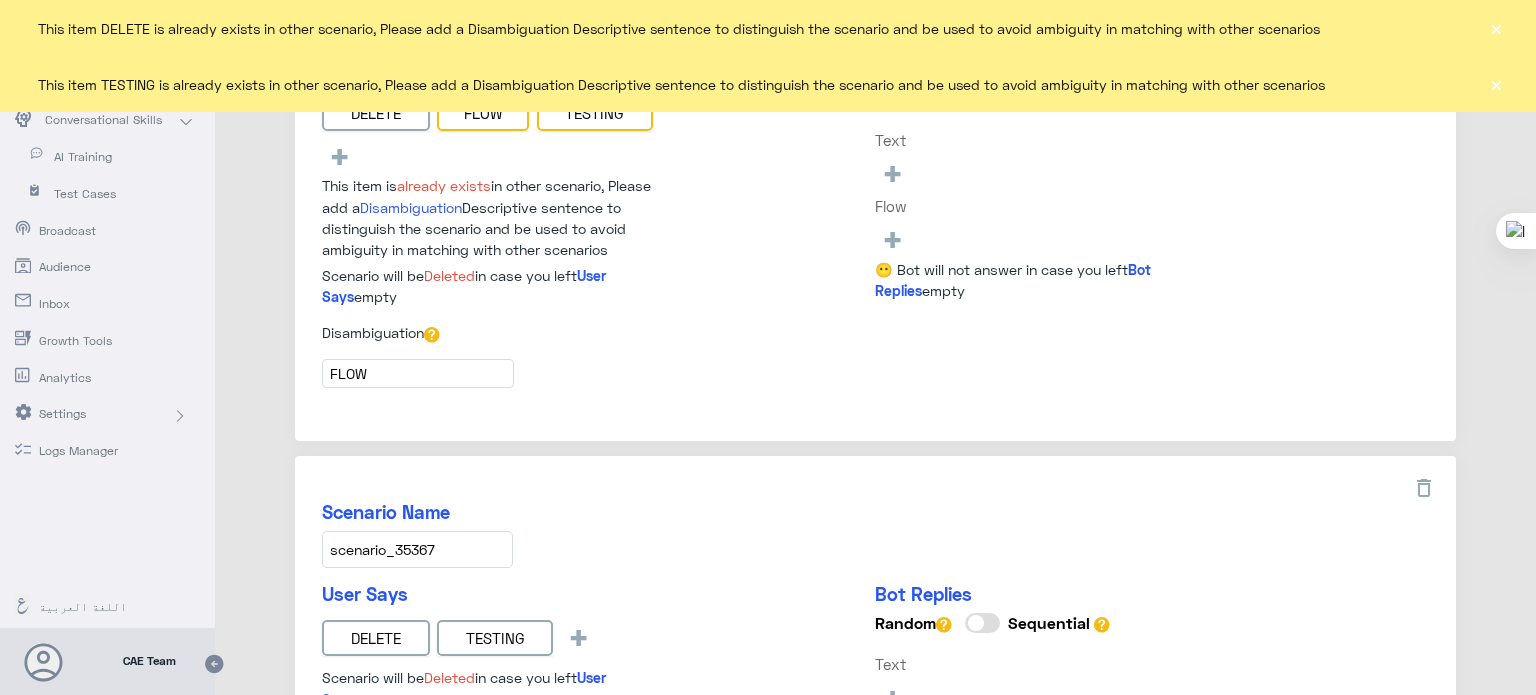 scroll, scrollTop: 268, scrollLeft: 0, axis: vertical 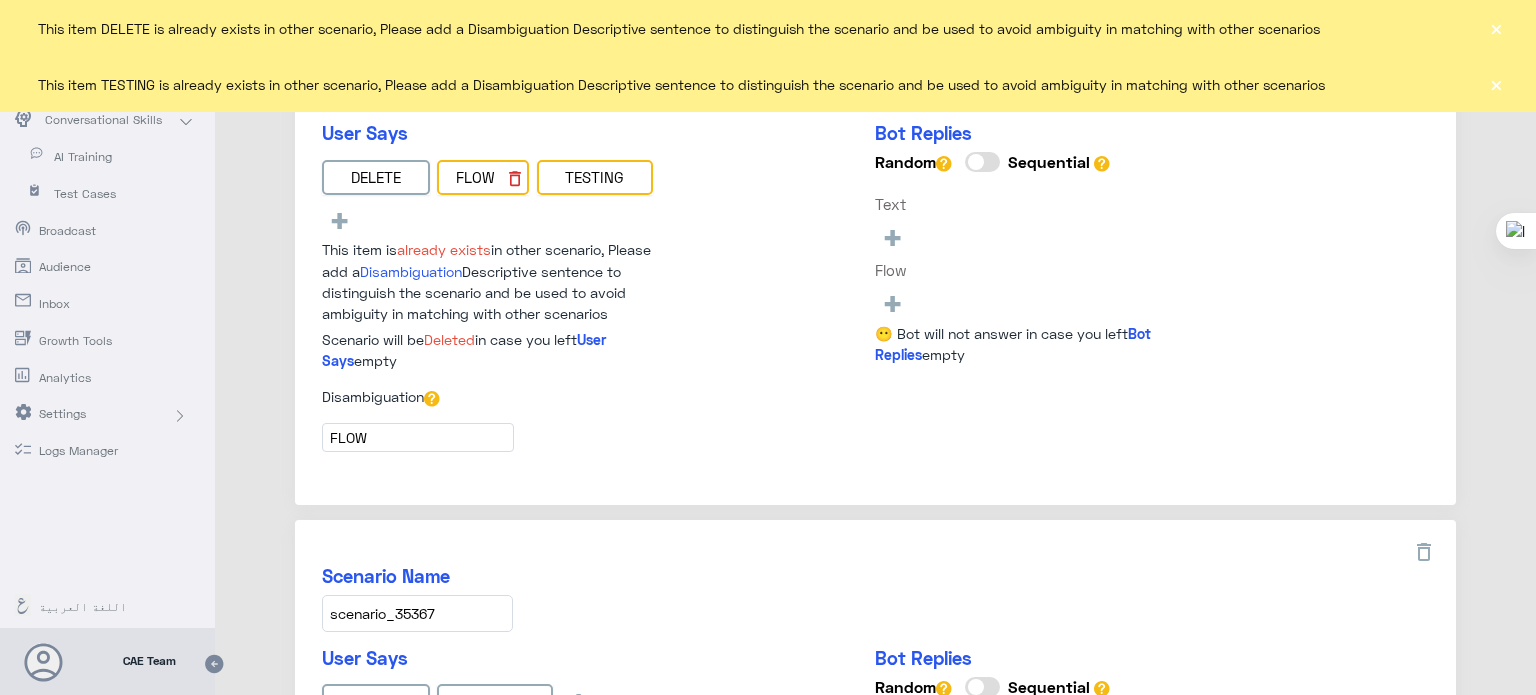 click 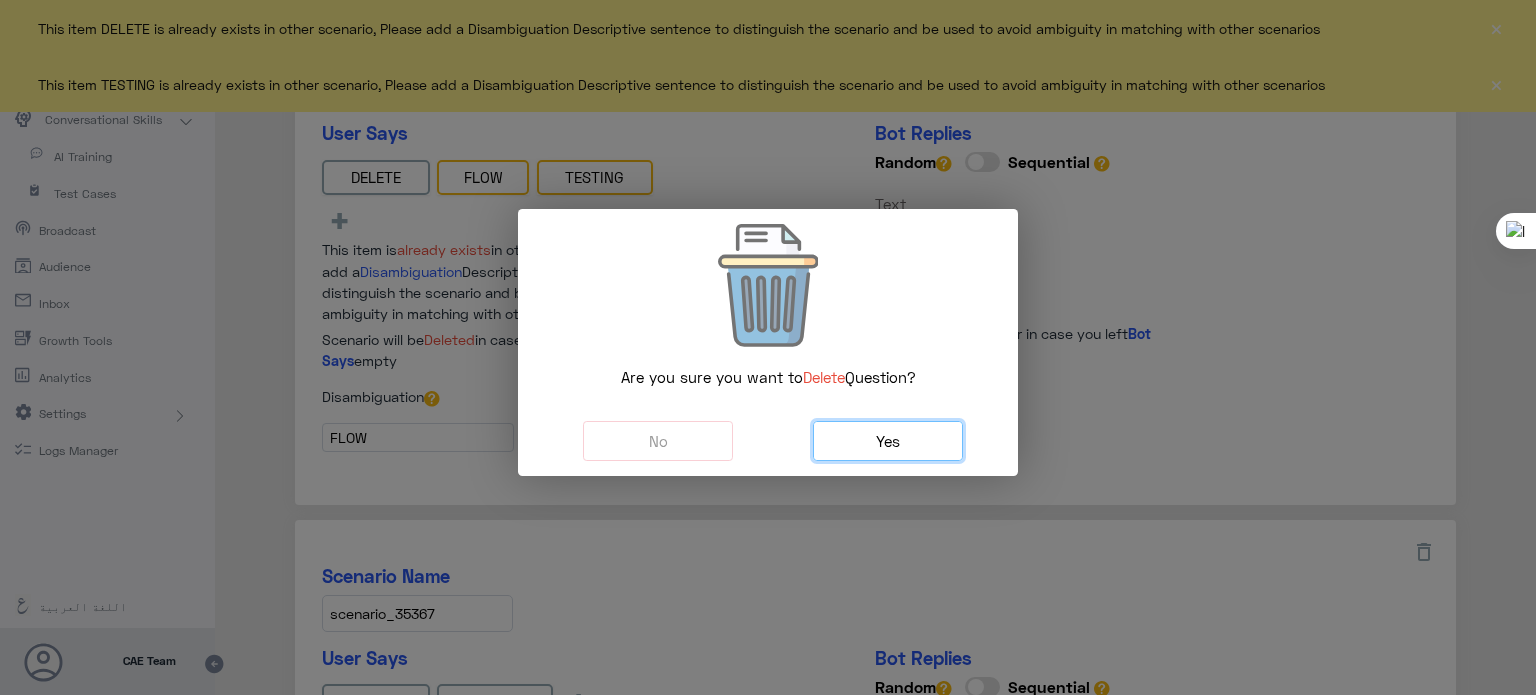click on "Yes" 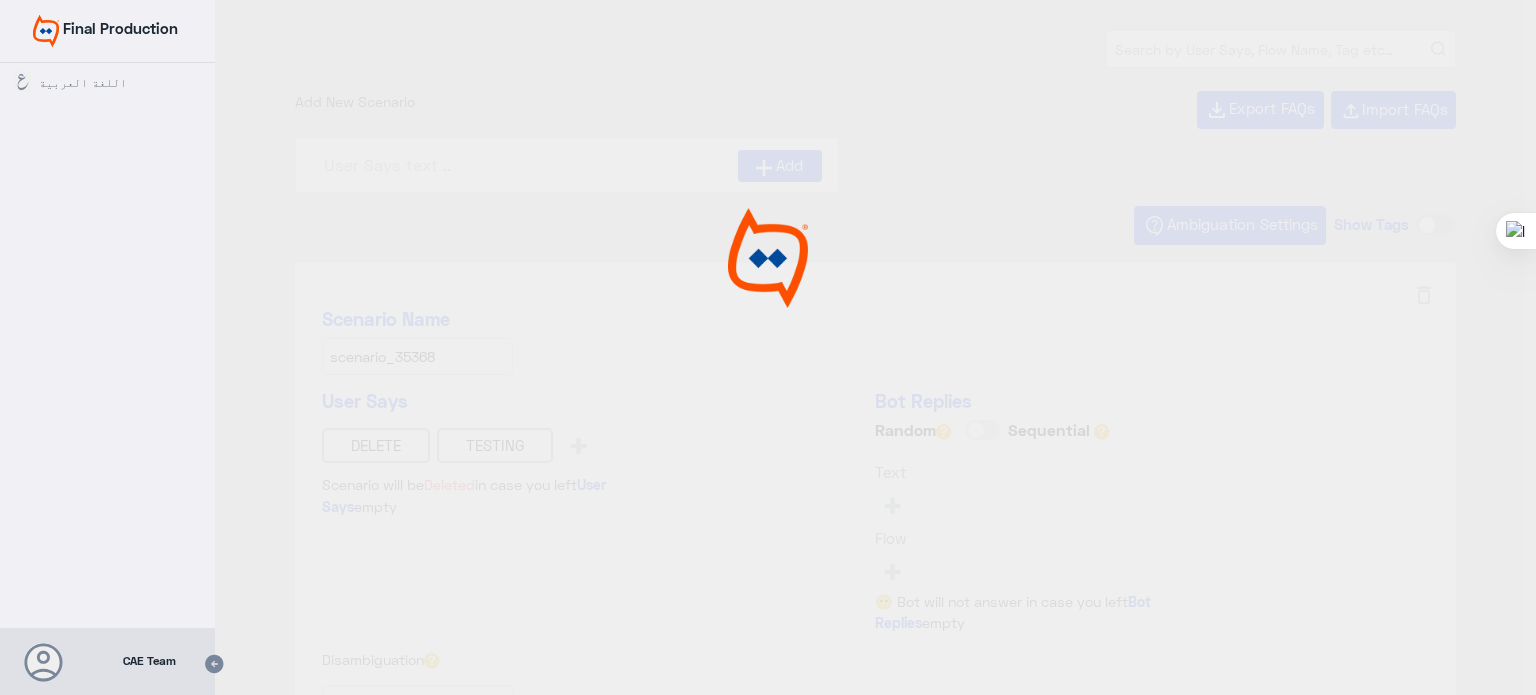 type on "Face ID En" 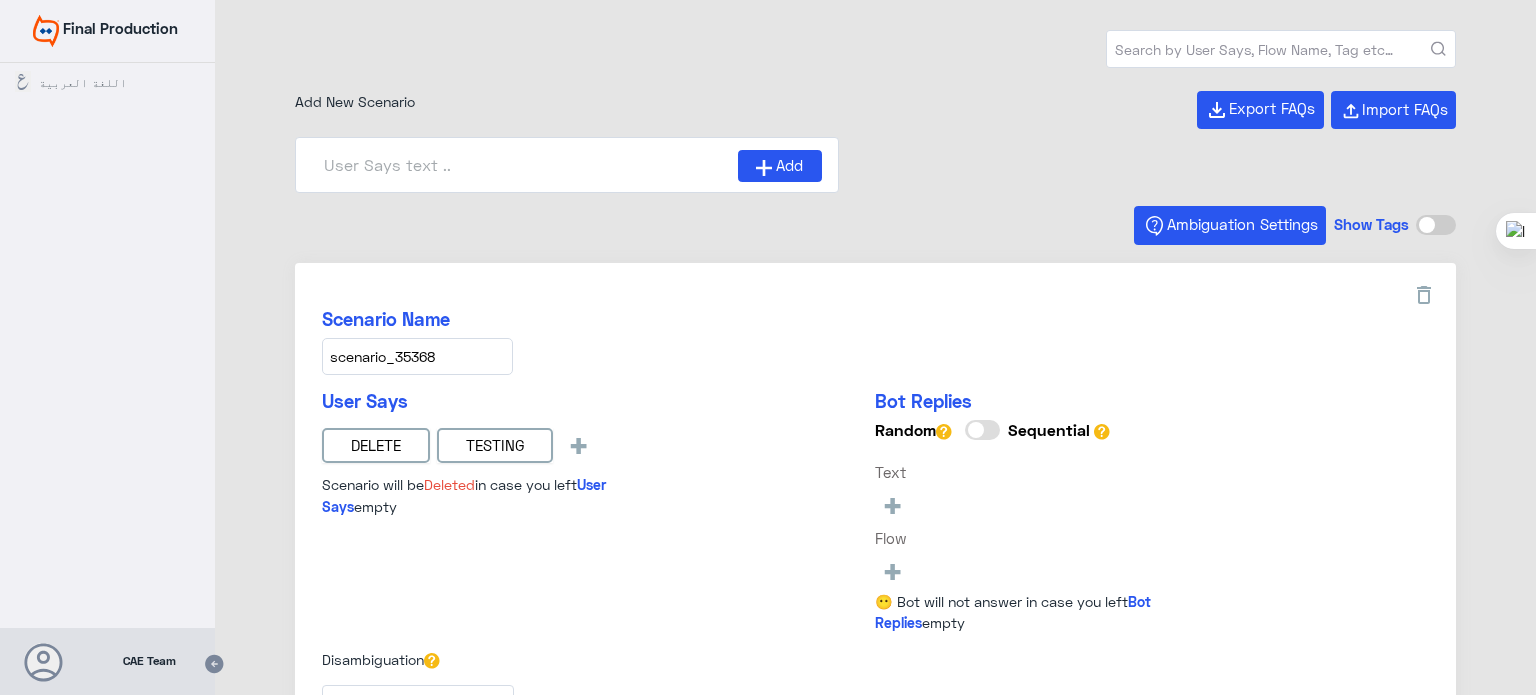 type on "Face ID AR" 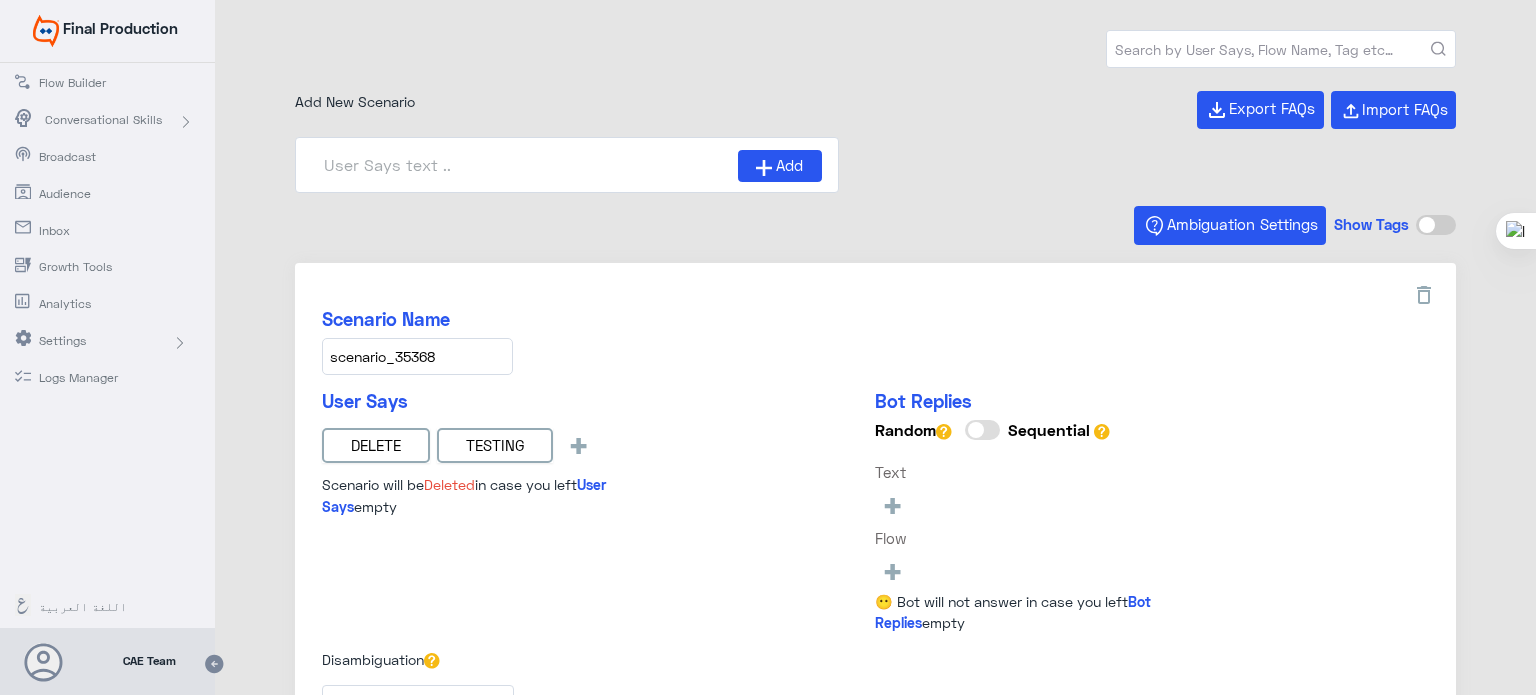 scroll, scrollTop: 0, scrollLeft: 0, axis: both 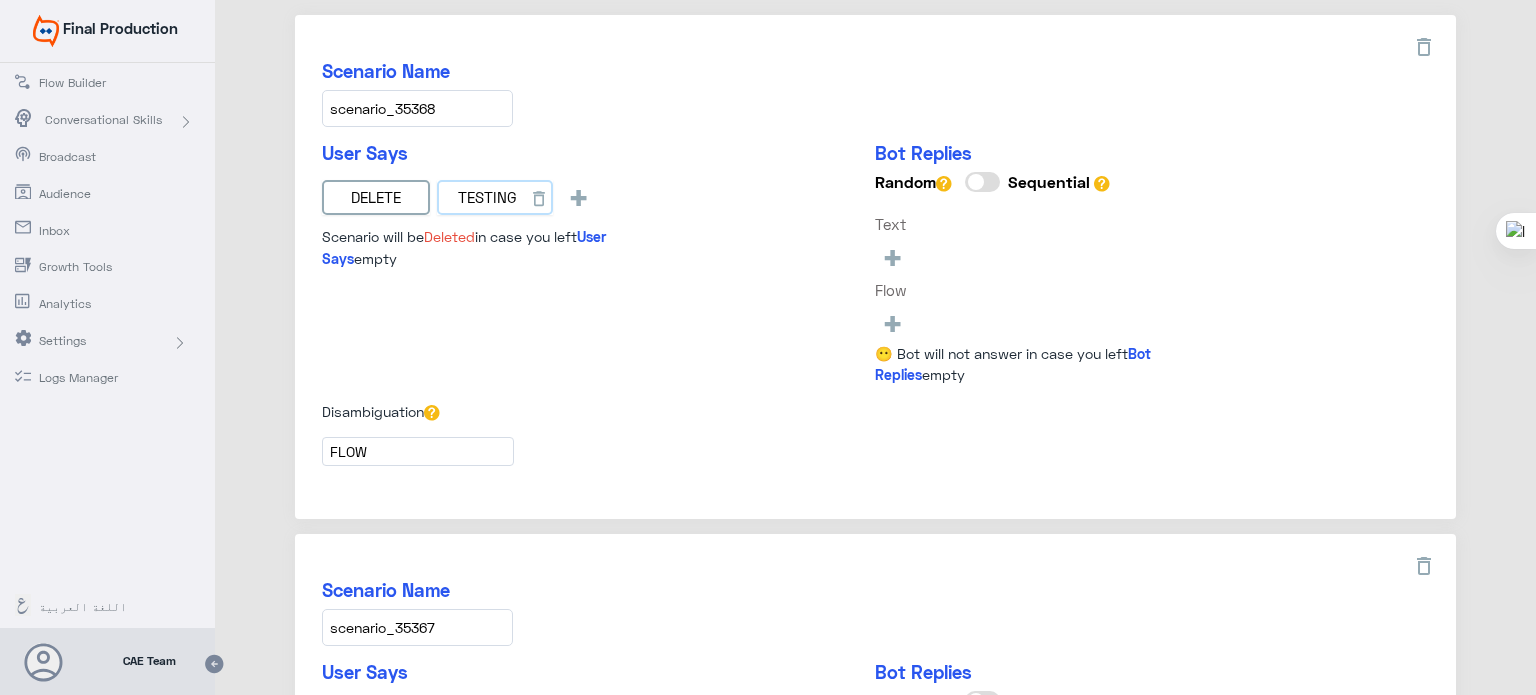 click on "TESTING" at bounding box center (495, 198) 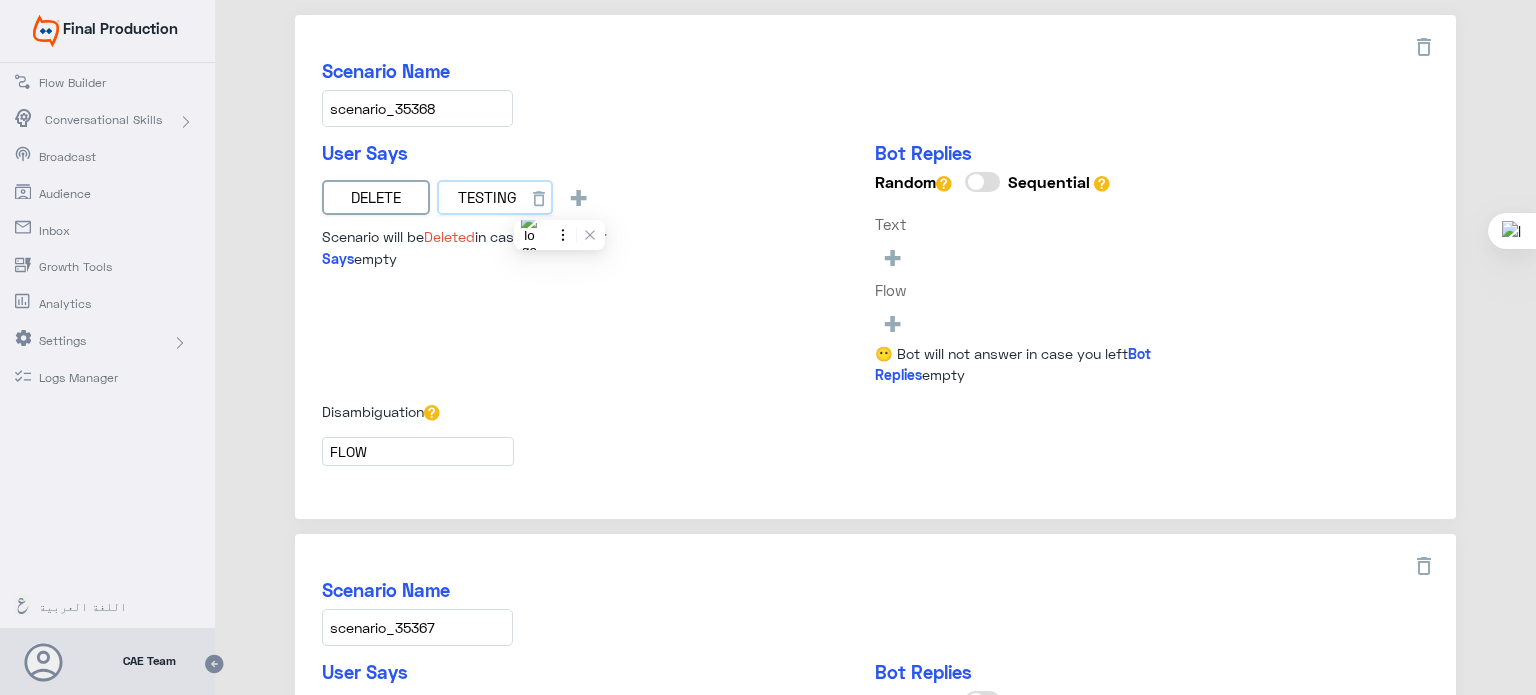 click on "TESTING" at bounding box center [495, 198] 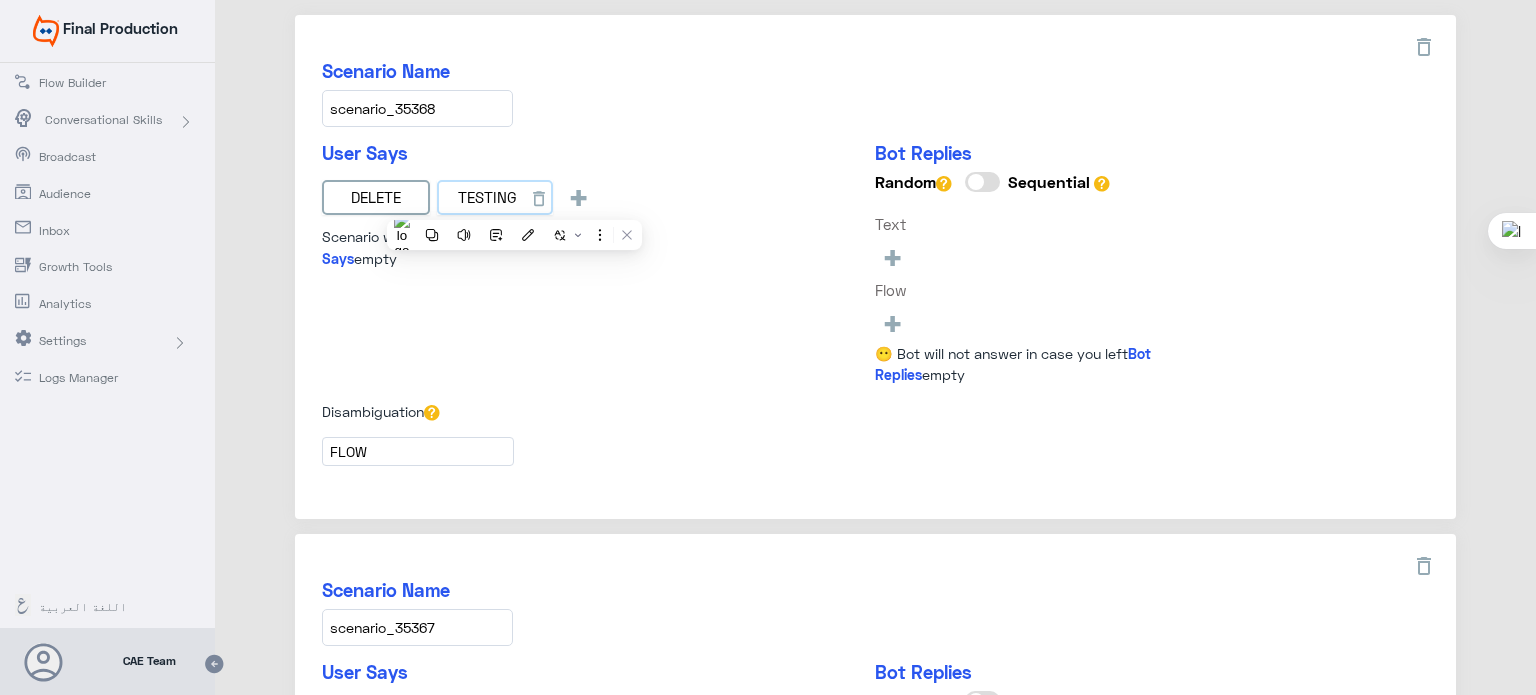 click on "TESTING" at bounding box center (495, 198) 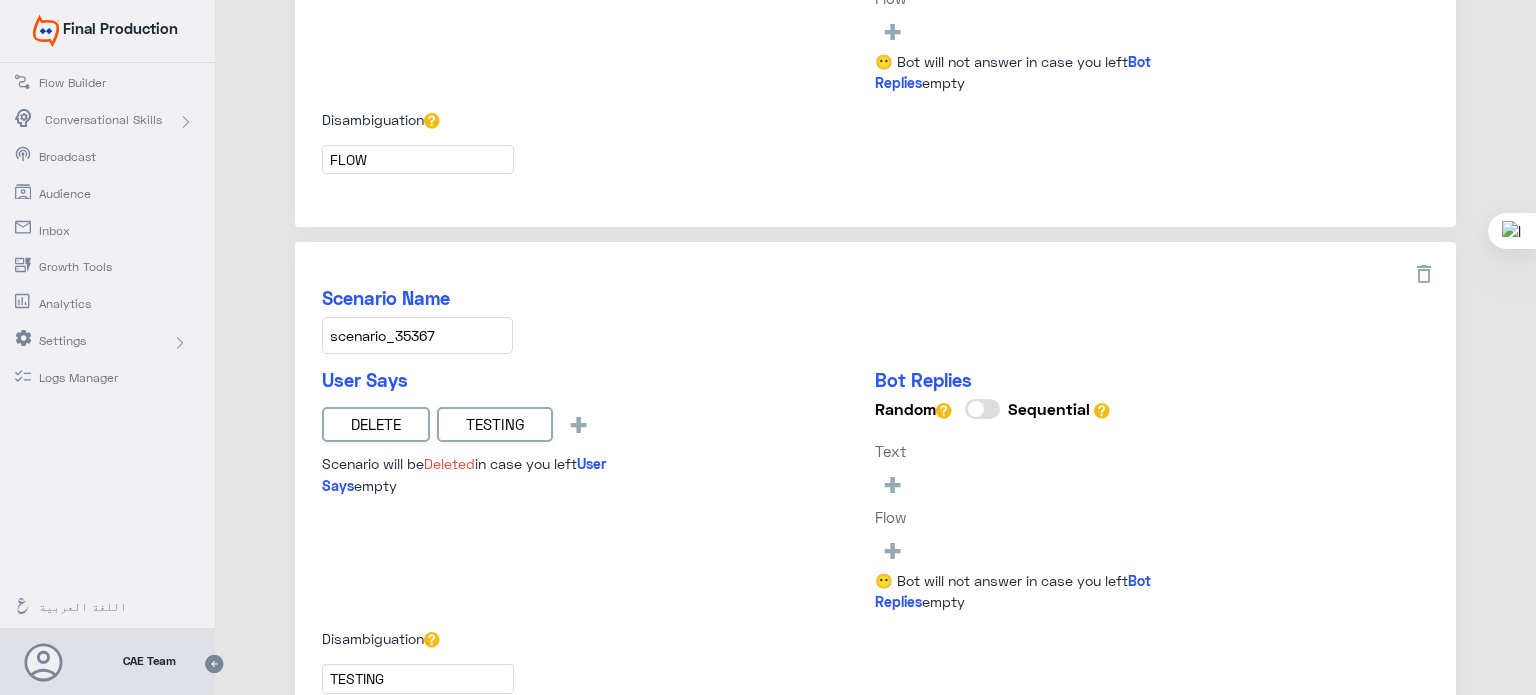 scroll, scrollTop: 540, scrollLeft: 0, axis: vertical 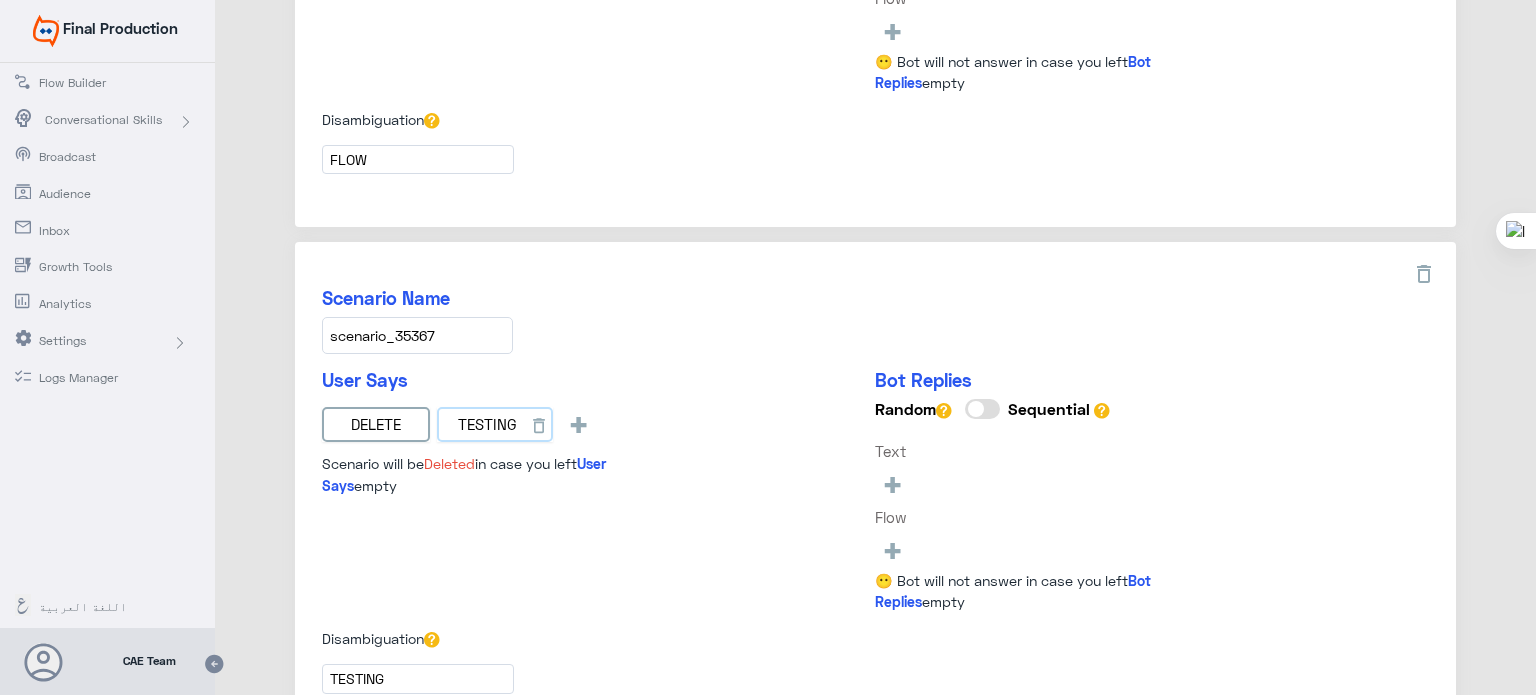 click on "TESTING" at bounding box center (495, 425) 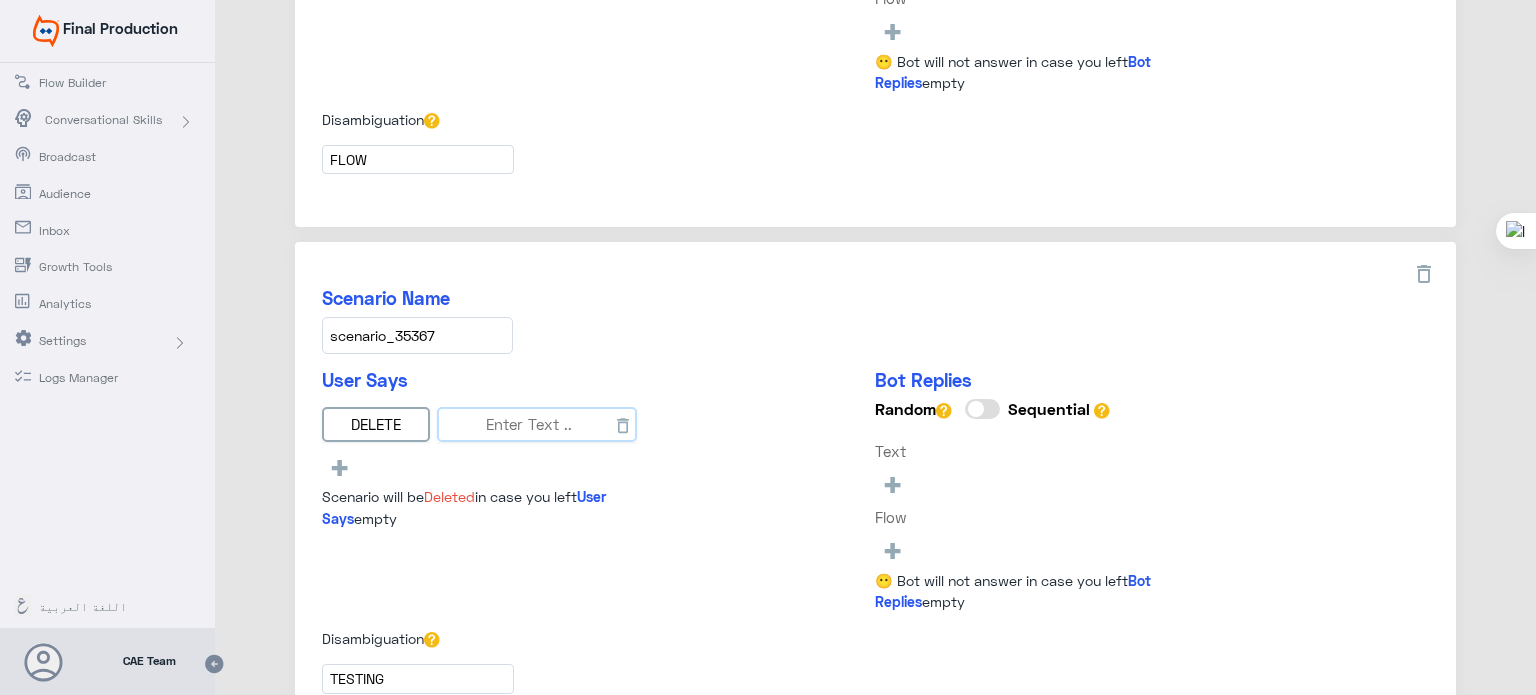 paste on "TESTING" 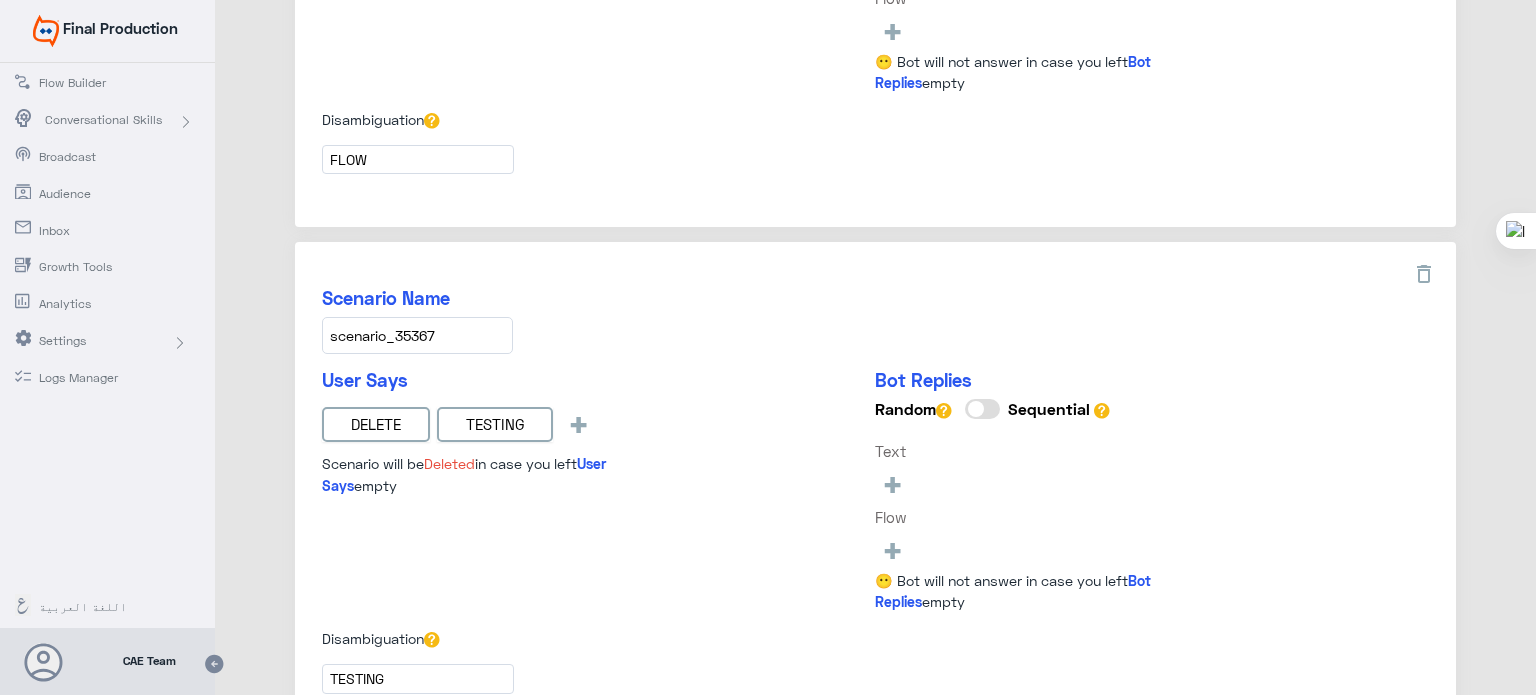 click on "Scenario Name scenario_35367 User Says DELETE TESTING +  Scenario will be   Deleted   in case you left    User Says   empty  Bot Replies Random     Sequential Text + Flow +   😶 Bot will not answer in case you left  Bot Replies  empty
Tags Disambiguation  TESTING" 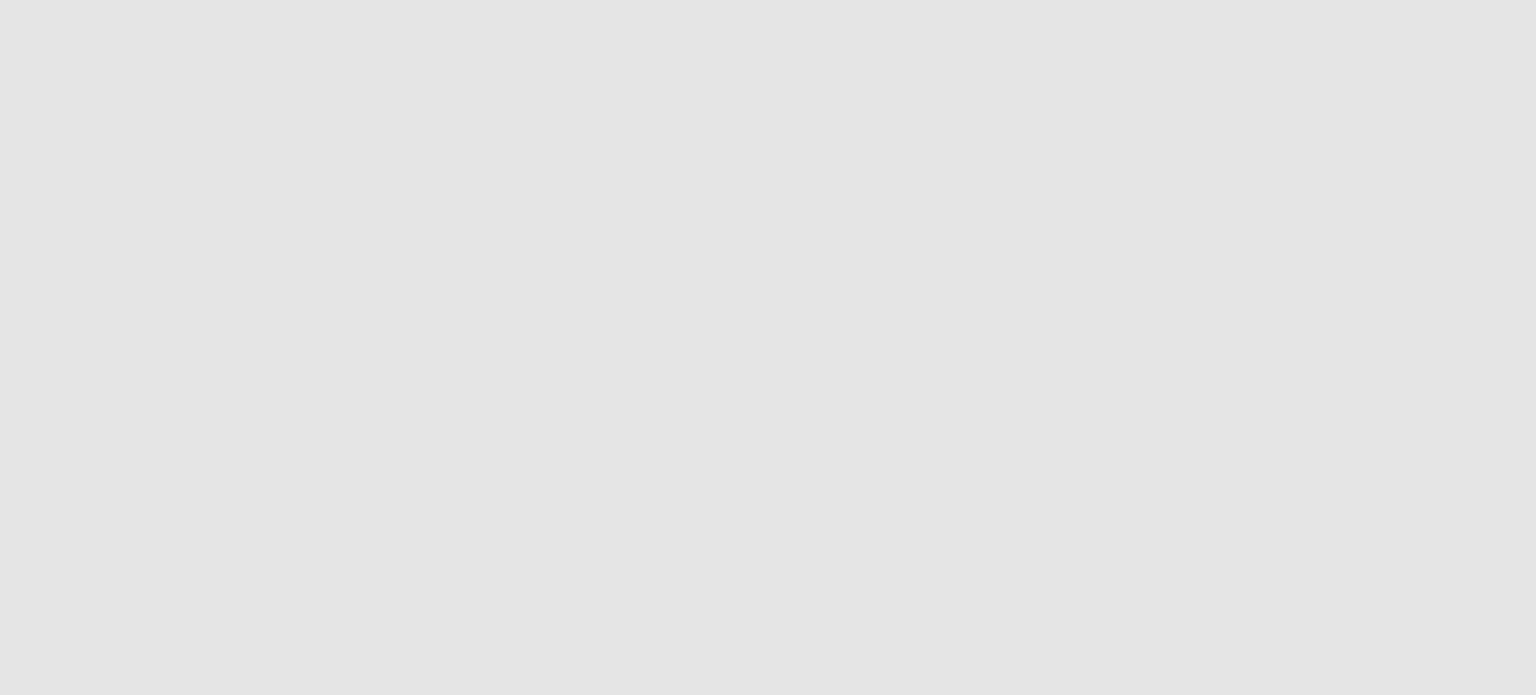 scroll, scrollTop: 0, scrollLeft: 0, axis: both 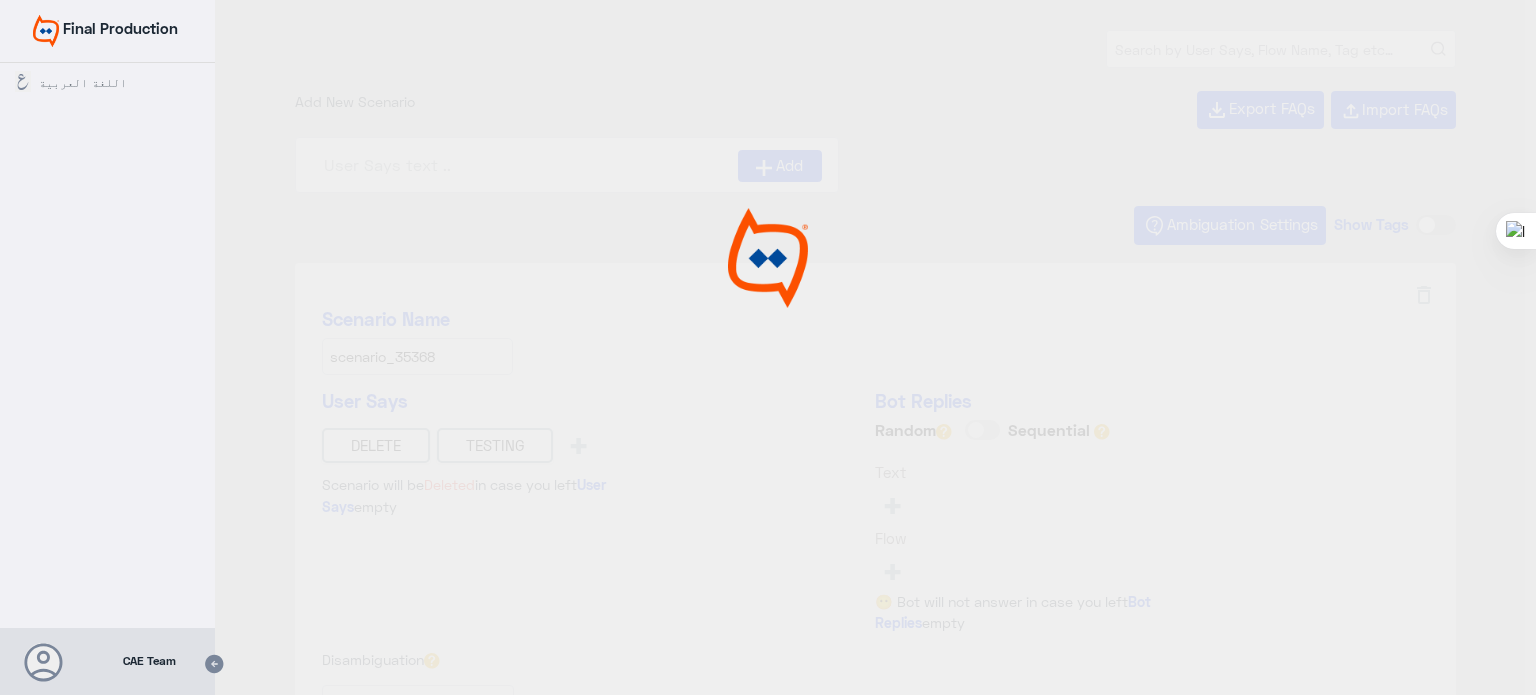 type on "Face ID En" 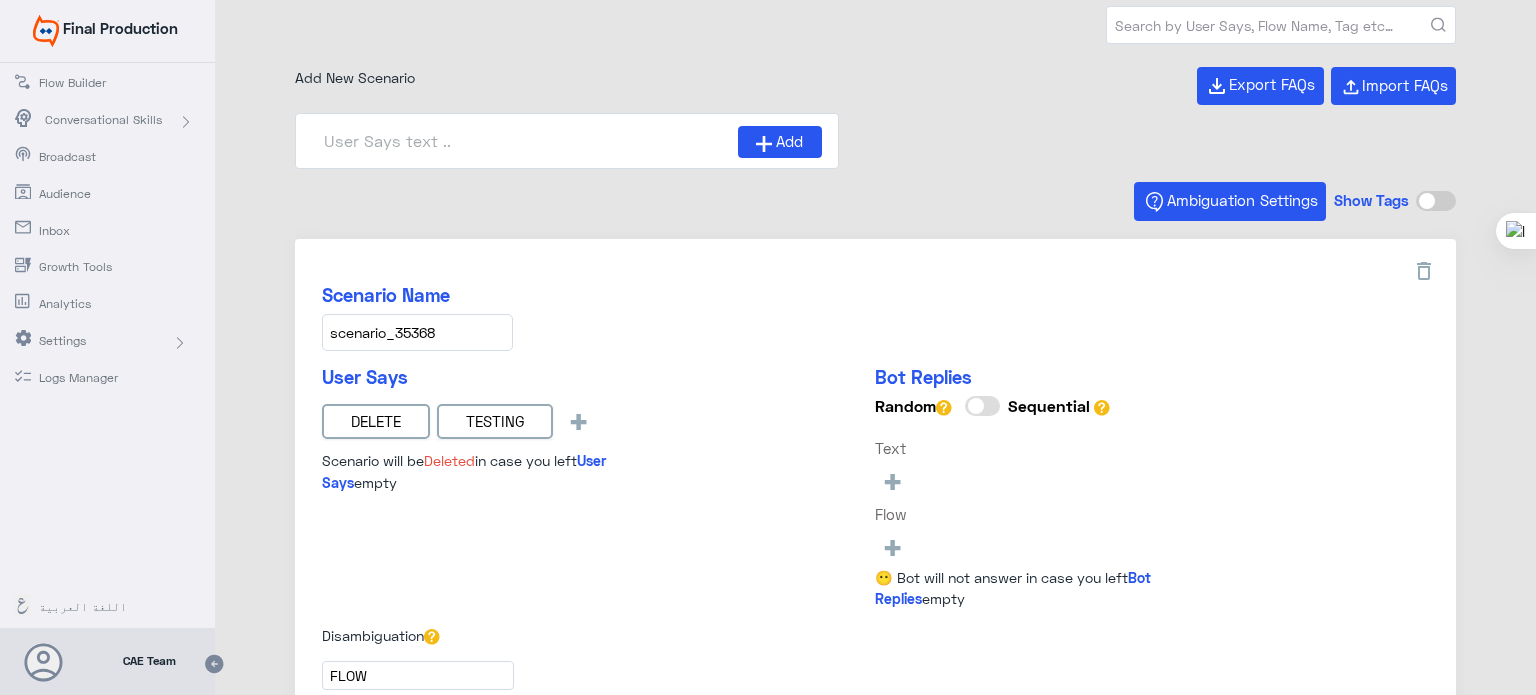 scroll, scrollTop: 0, scrollLeft: 0, axis: both 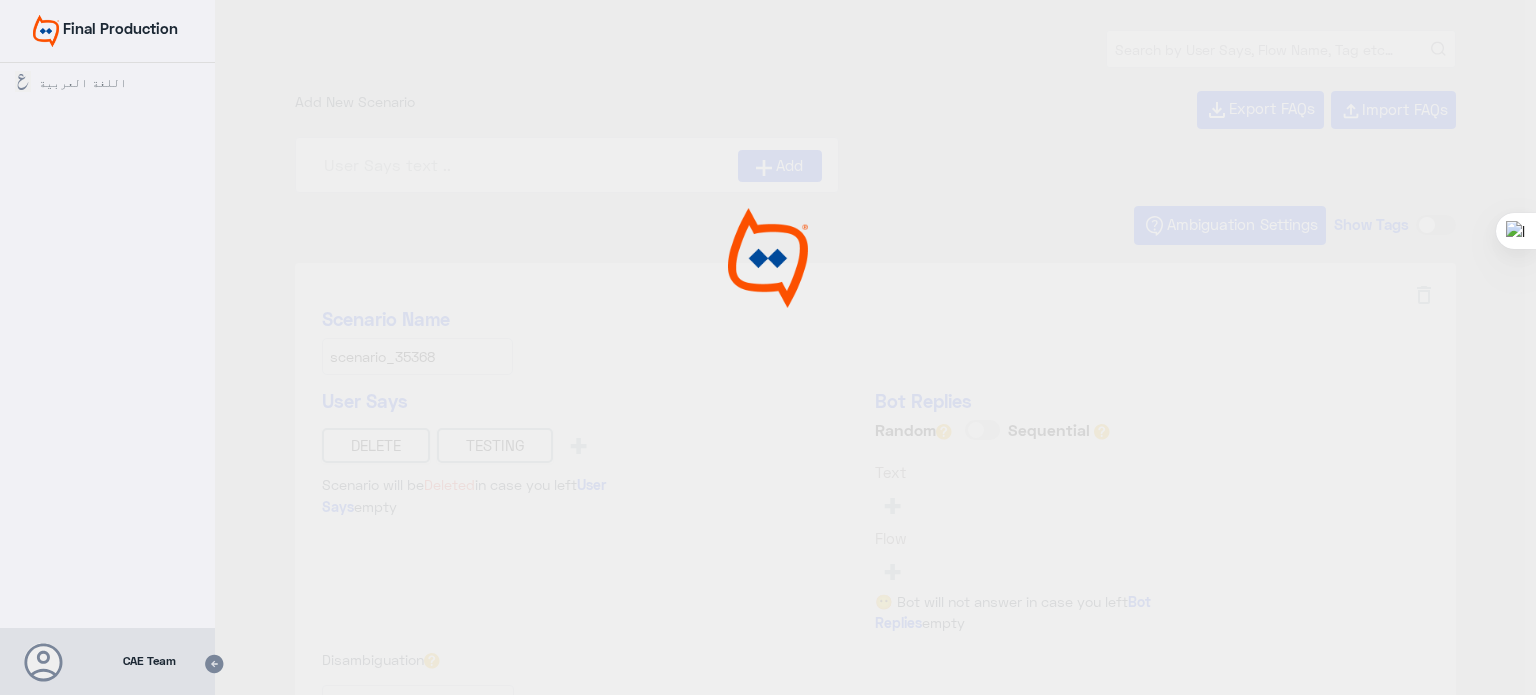 type on "Face ID En" 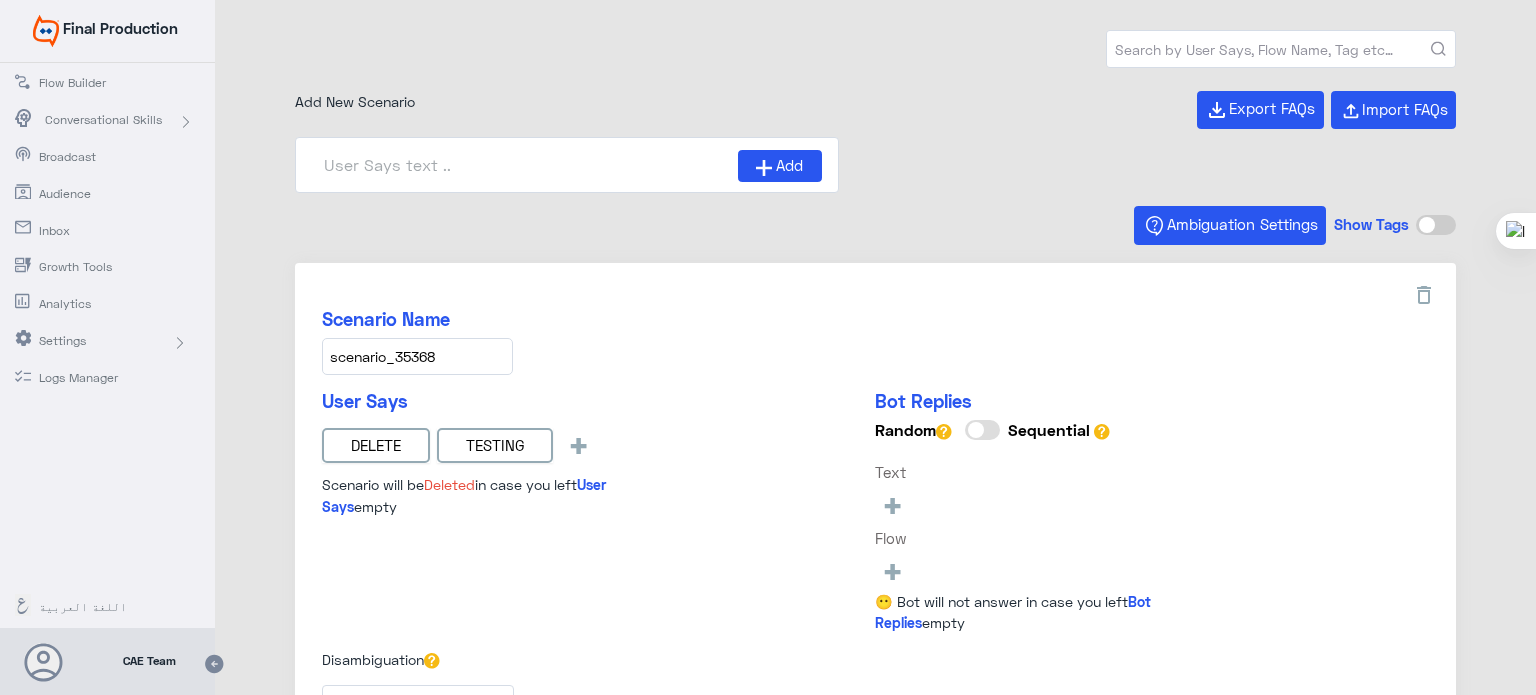 scroll, scrollTop: 0, scrollLeft: 0, axis: both 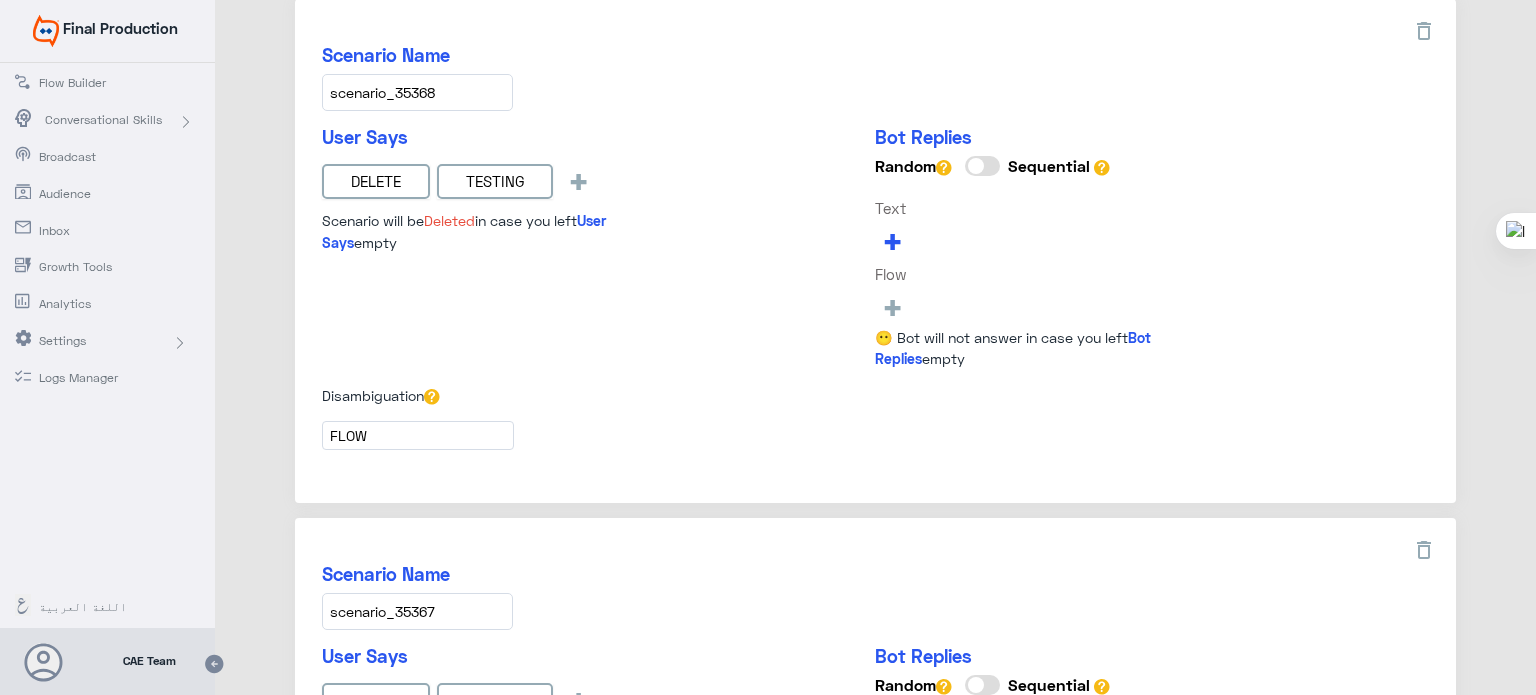 click on "+" at bounding box center [892, 240] 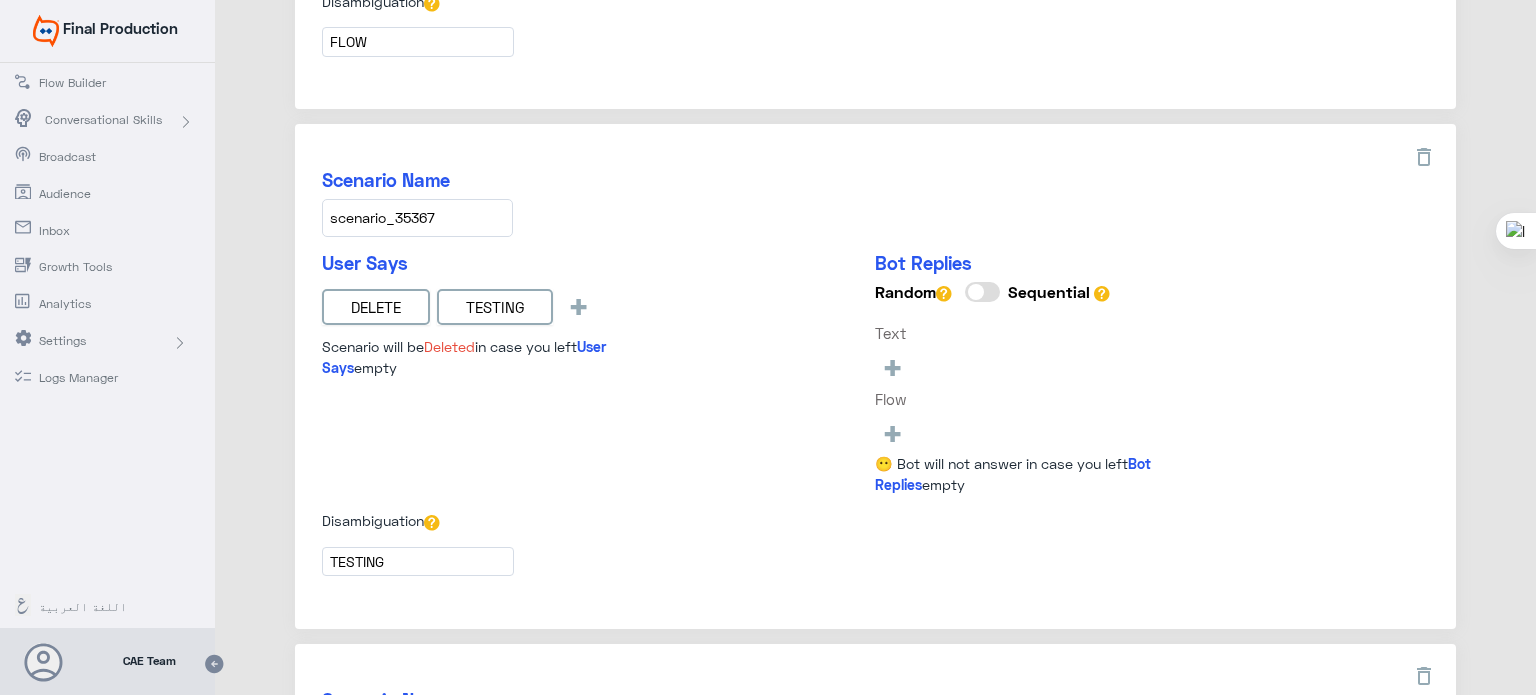 scroll, scrollTop: 616, scrollLeft: 0, axis: vertical 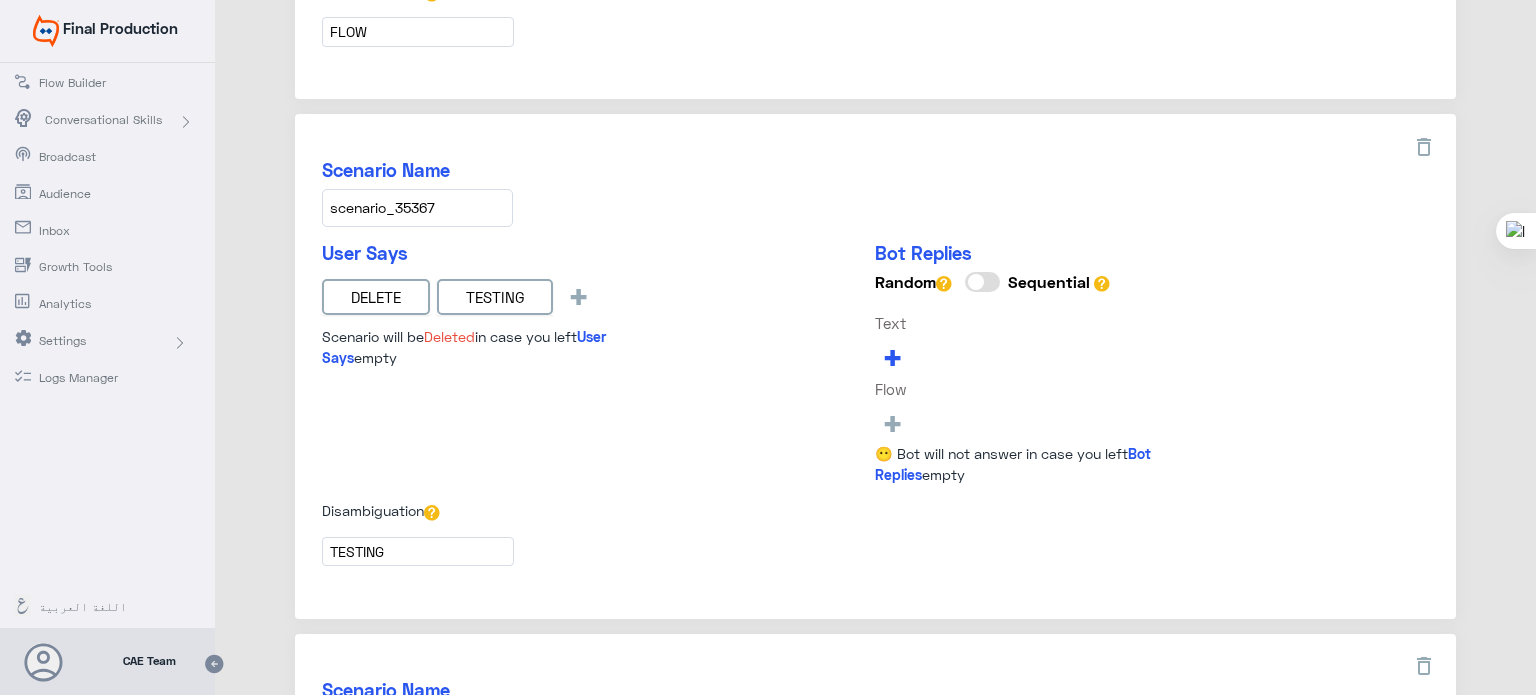 type on "HH" 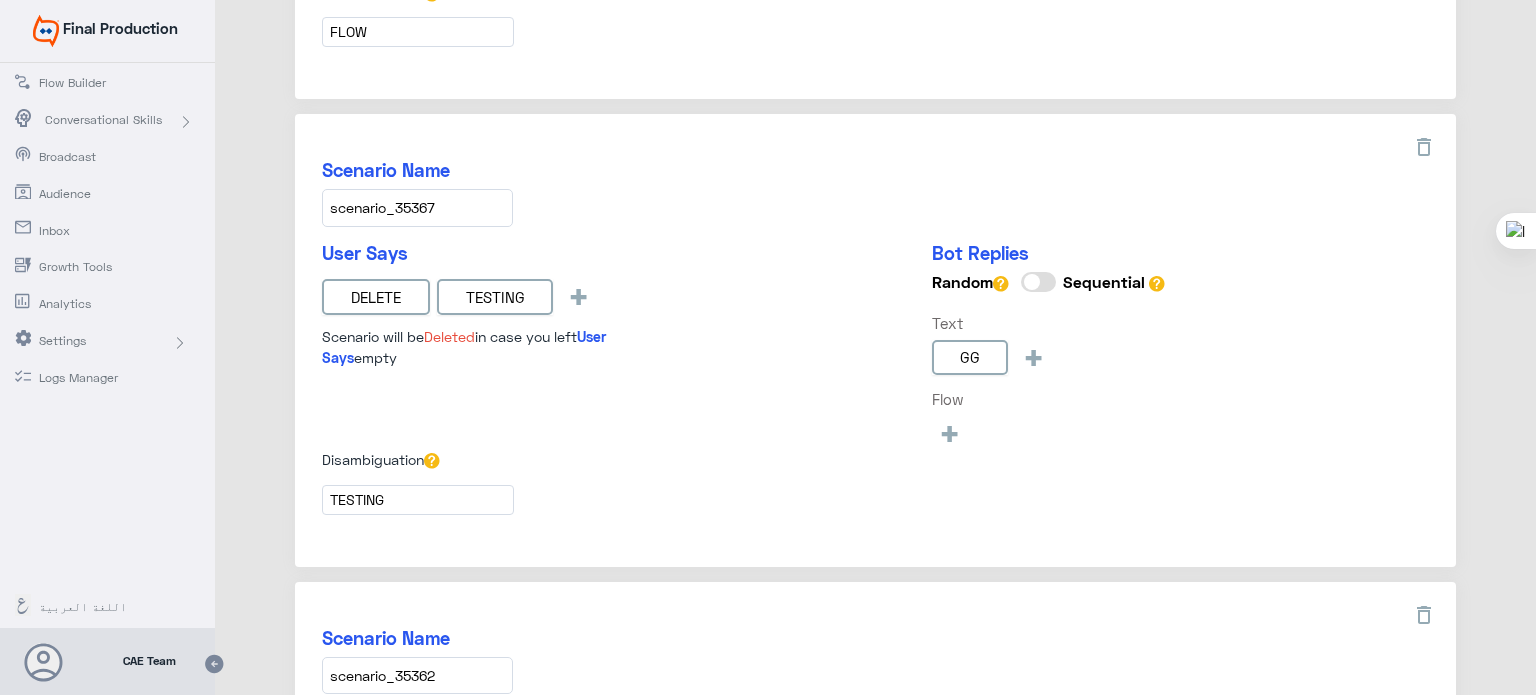 type on "GG" 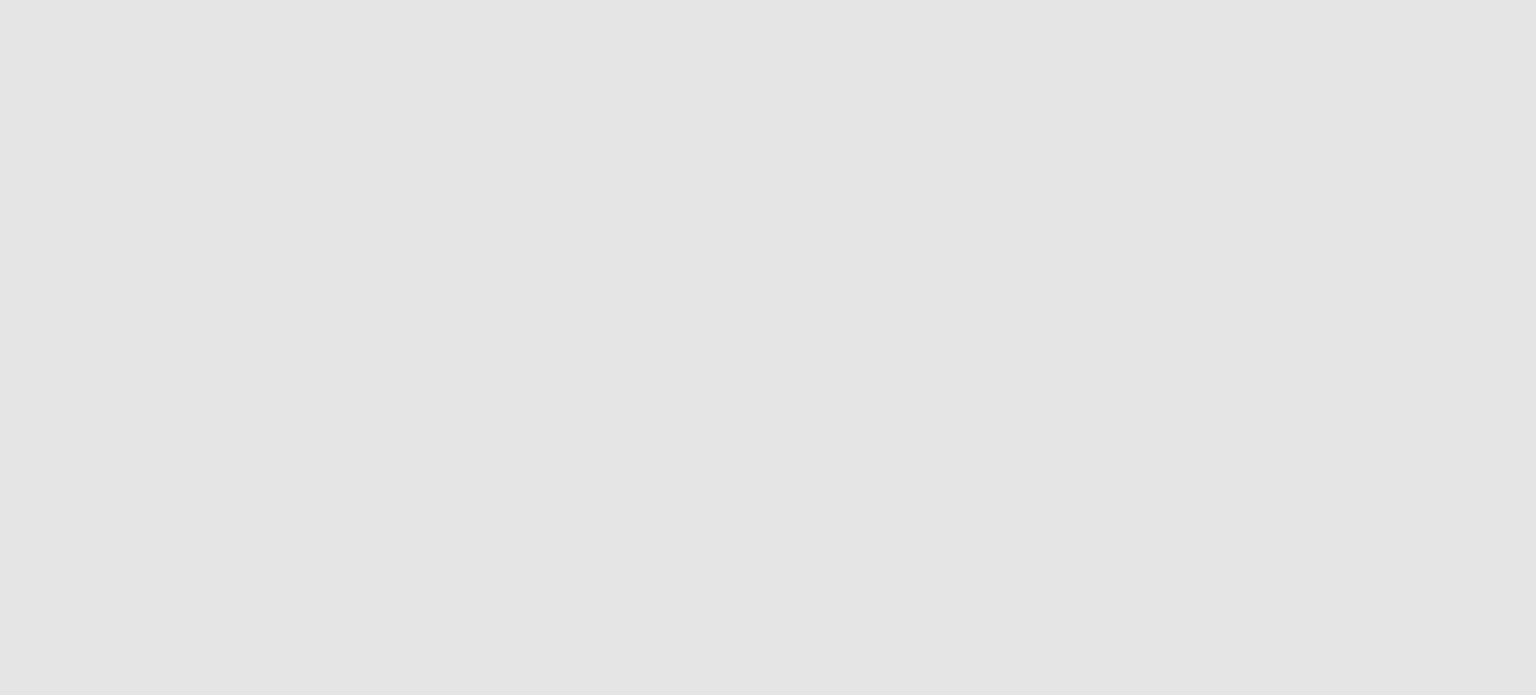 scroll, scrollTop: 0, scrollLeft: 0, axis: both 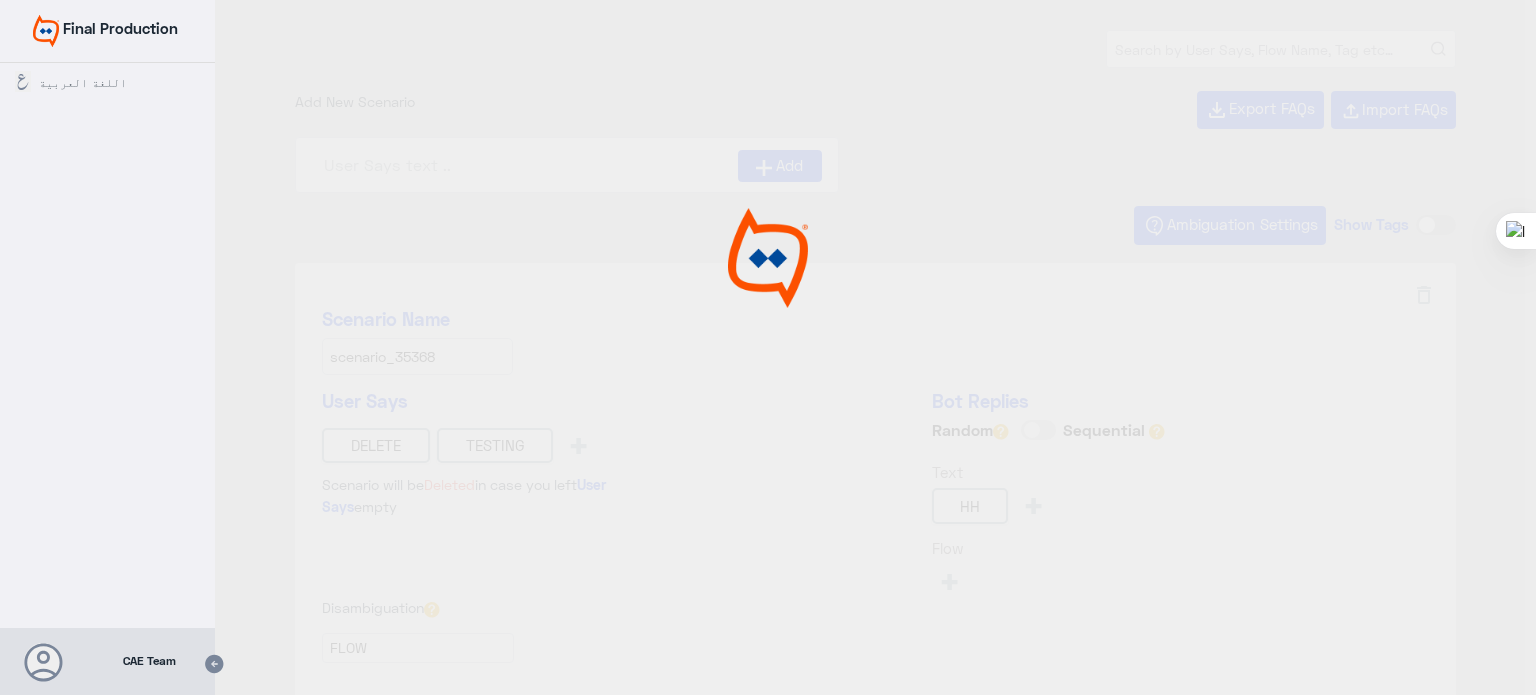 type on "Face ID En" 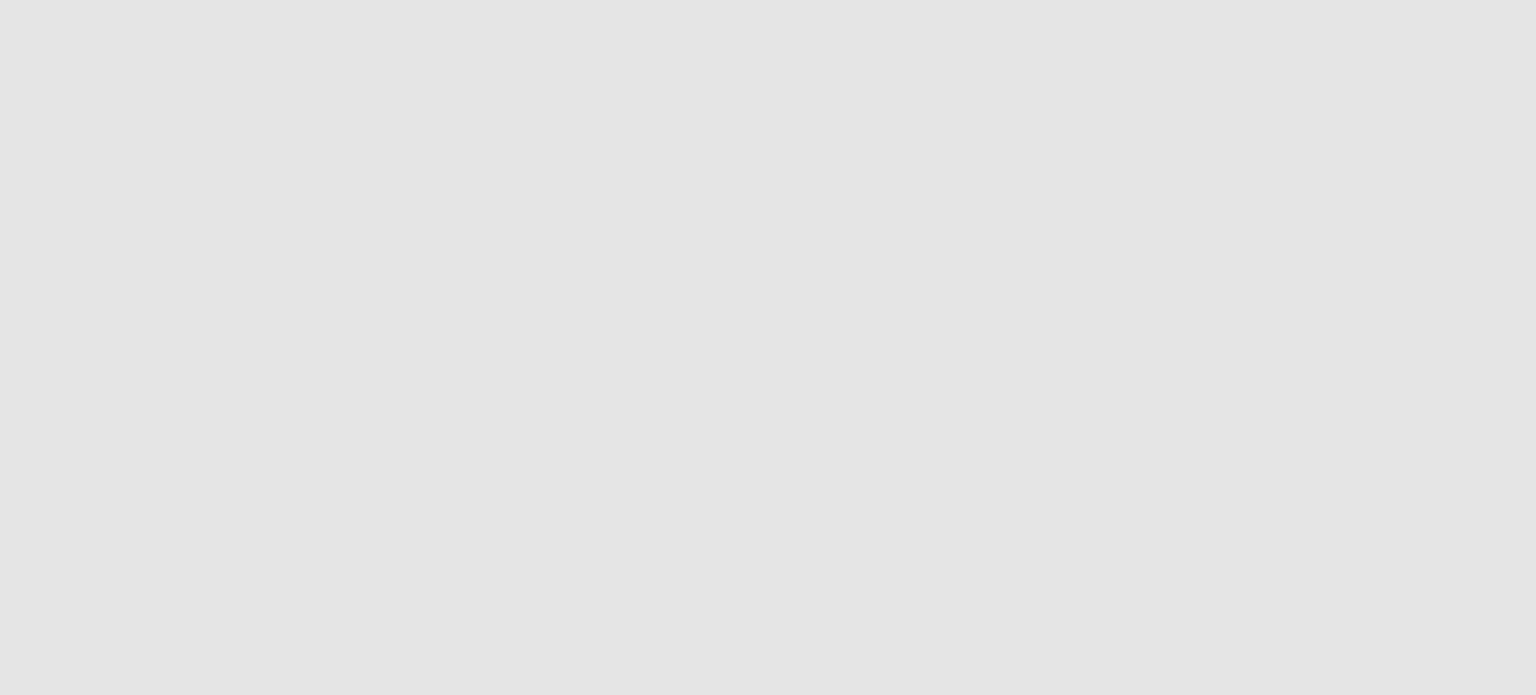 scroll, scrollTop: 0, scrollLeft: 0, axis: both 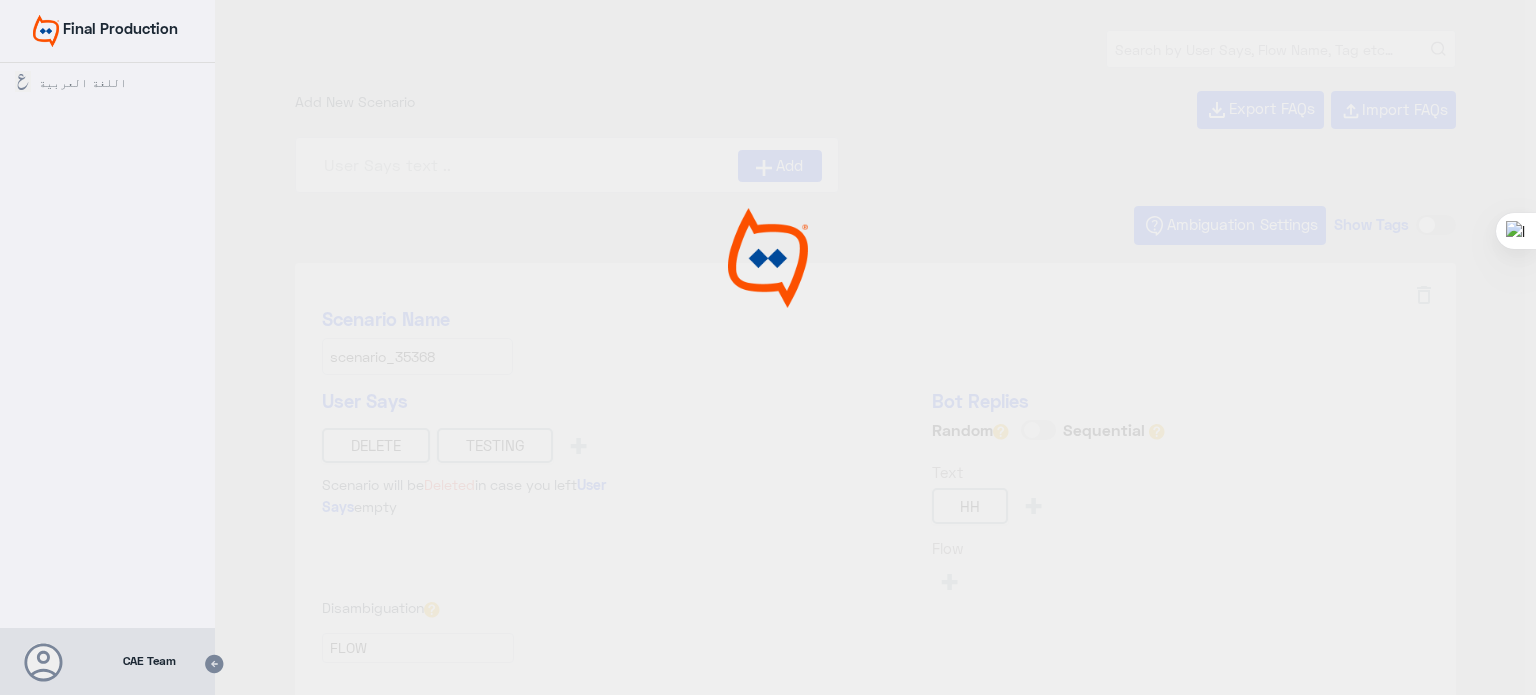 type on "Instapay AR" 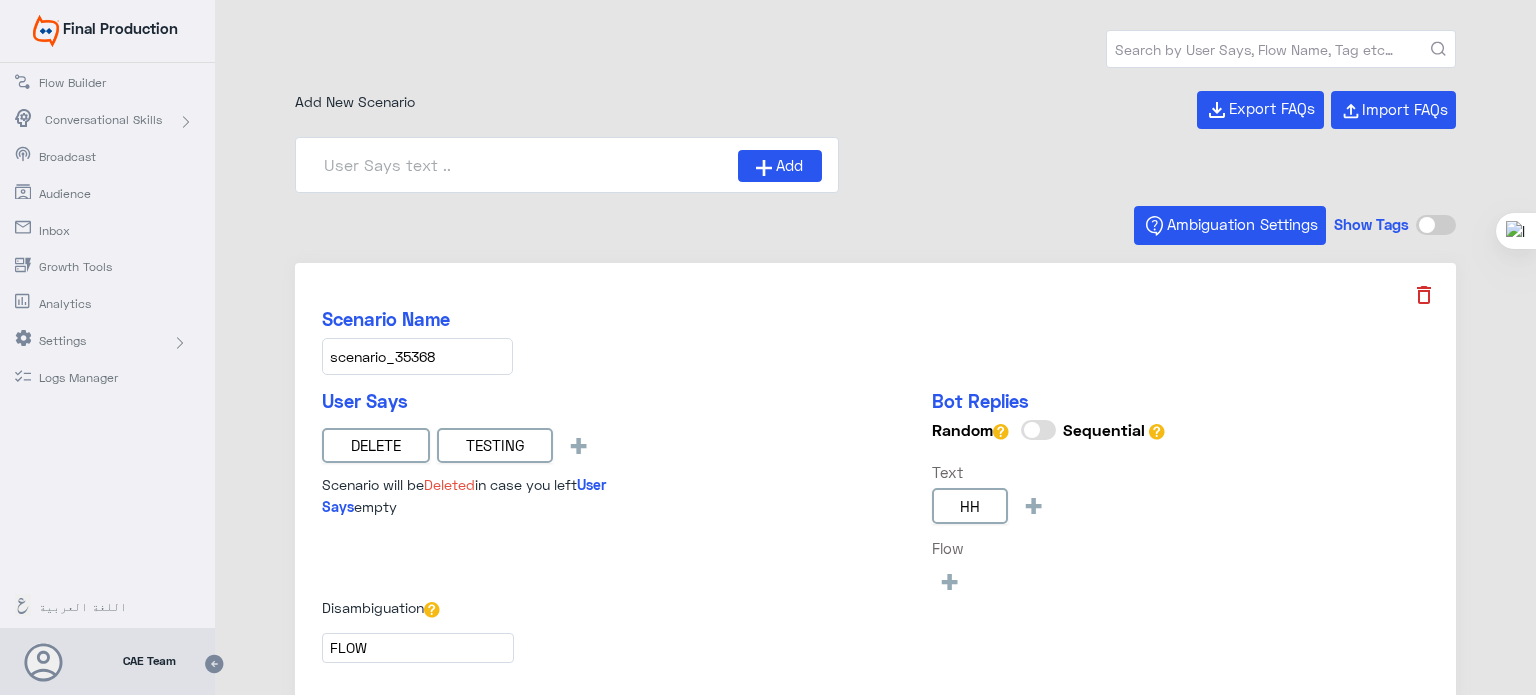 click 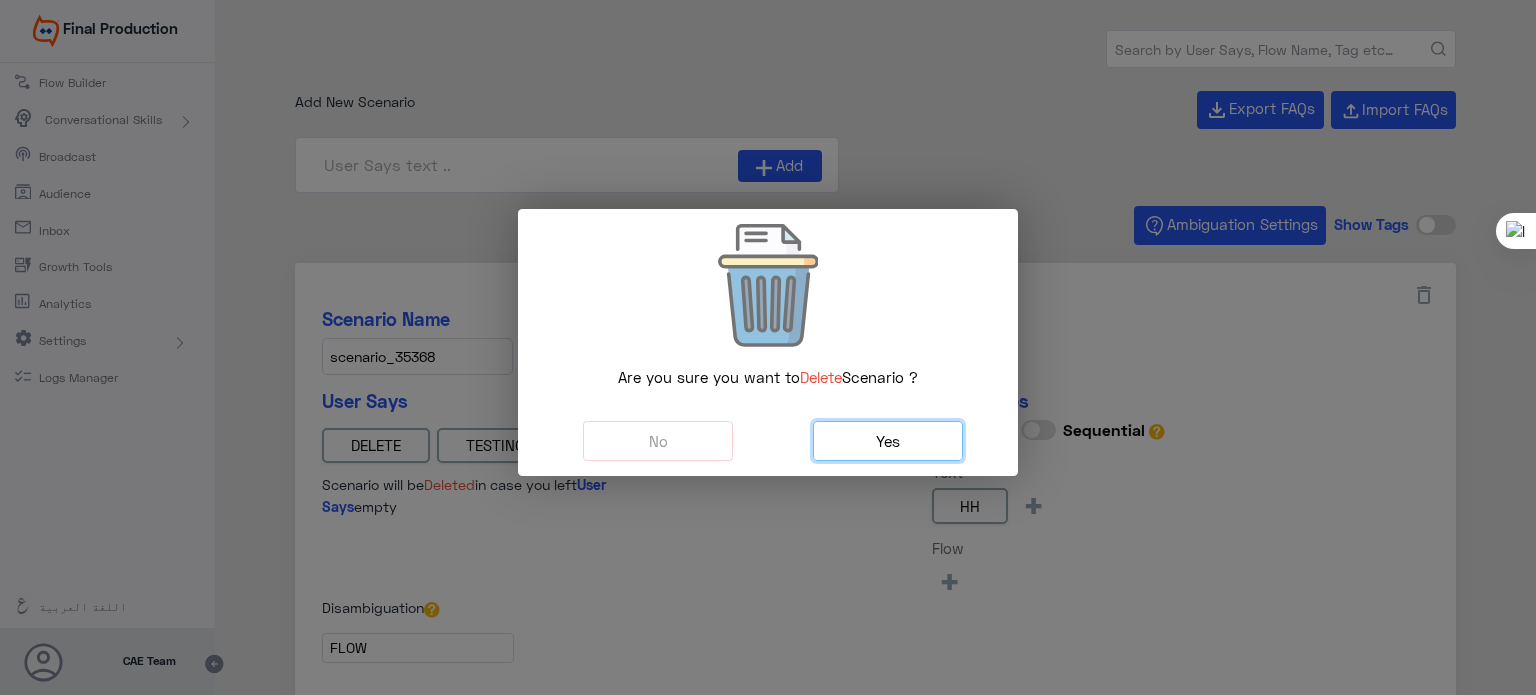 click on "Yes" 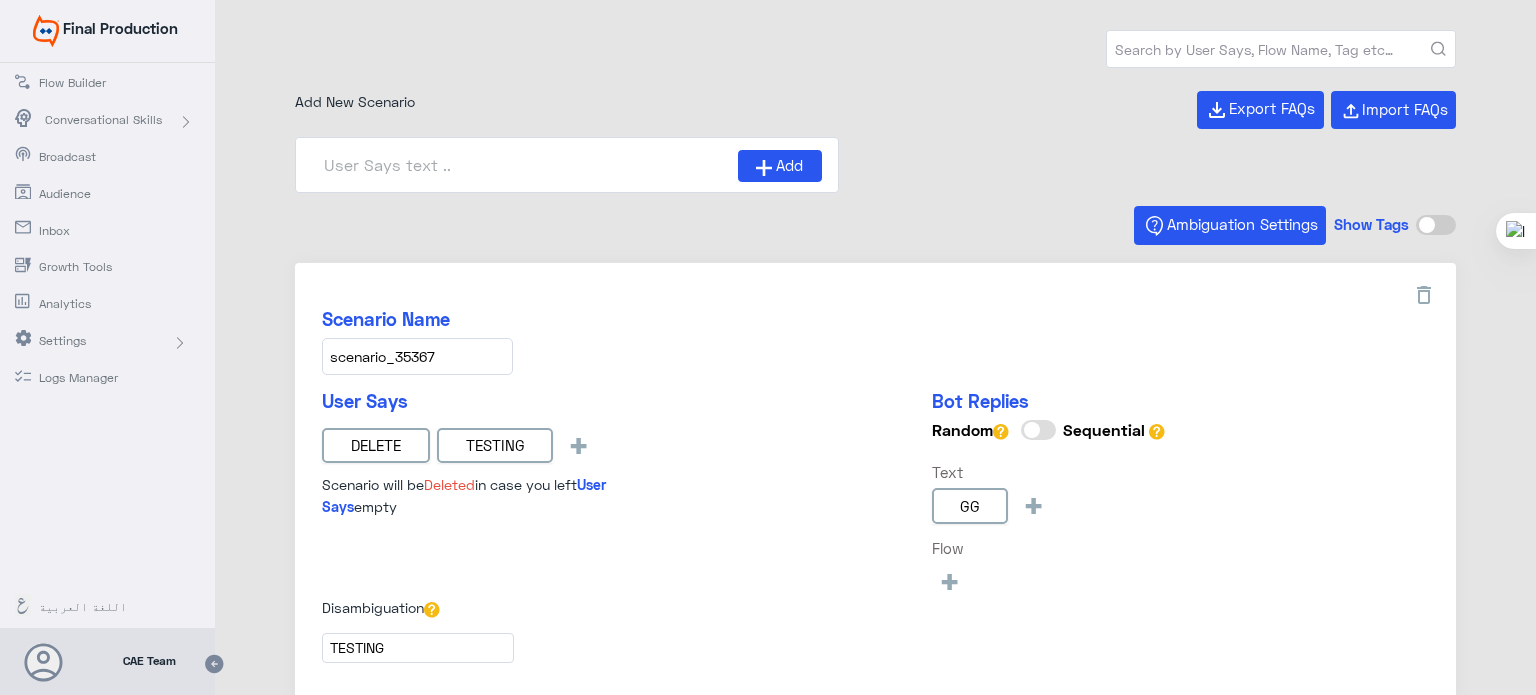 type on "Instapay EN" 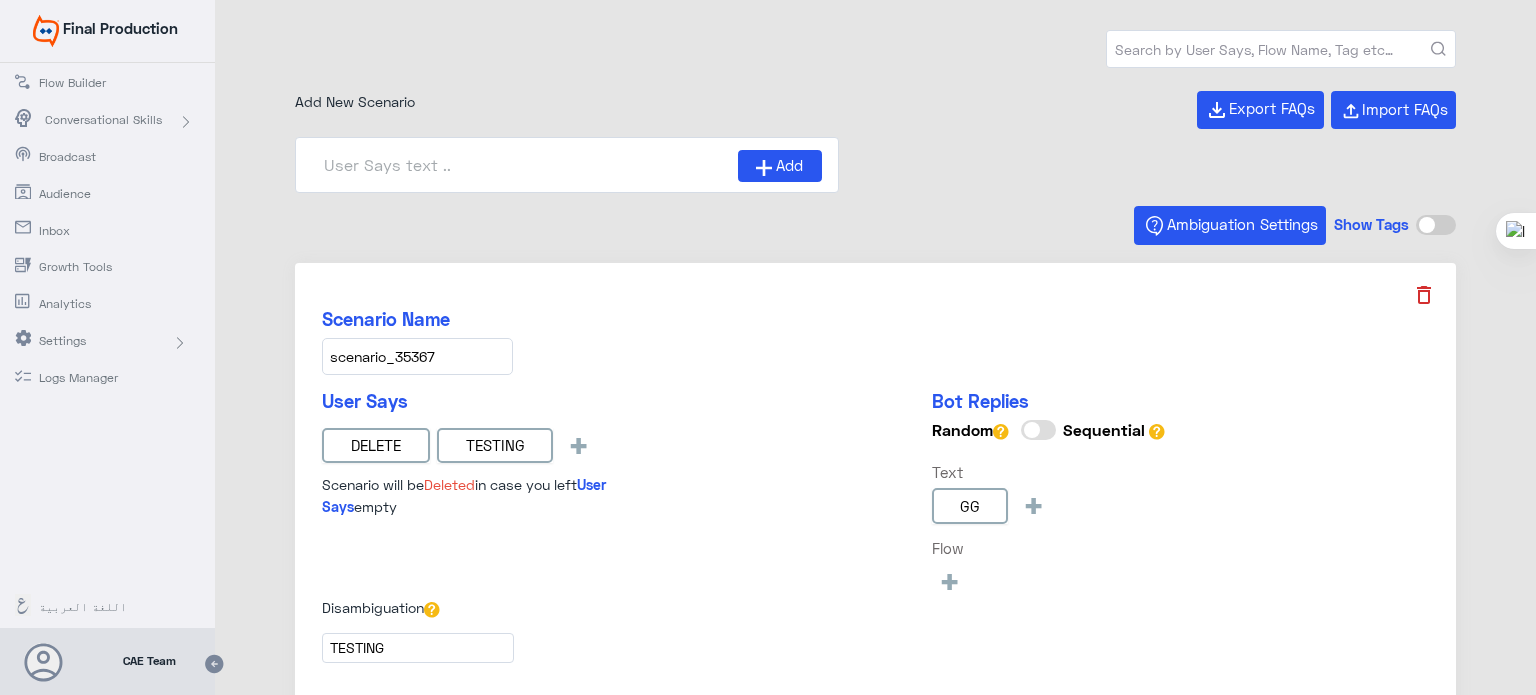 click 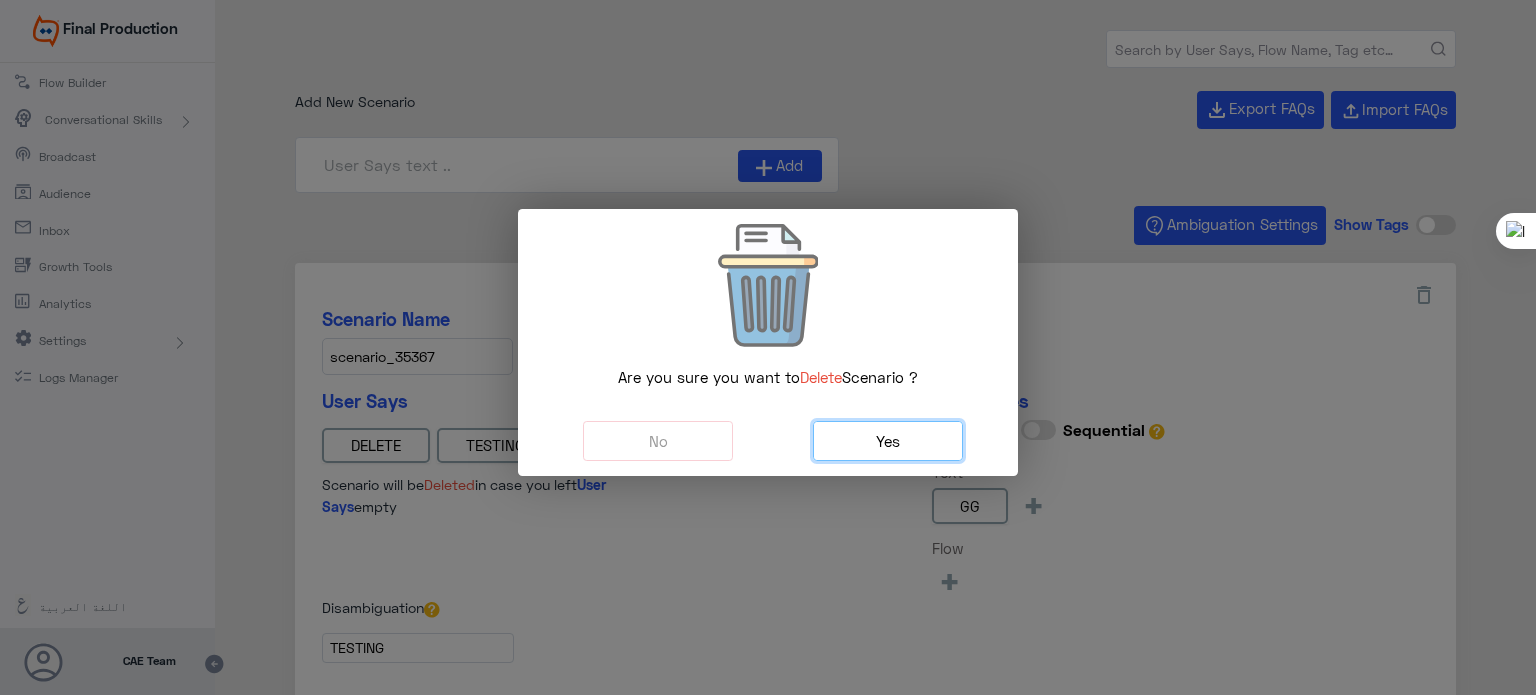 click on "Yes" 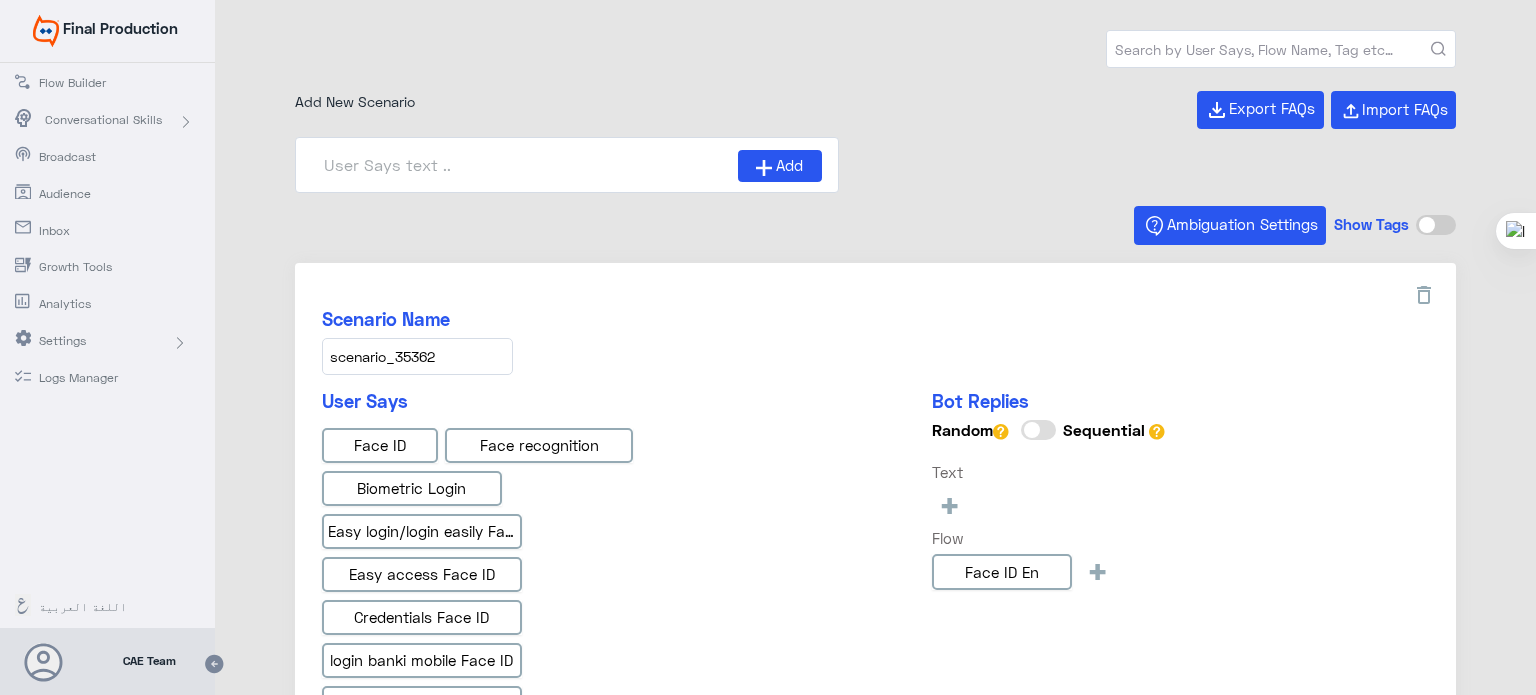 type on "IBAN AR" 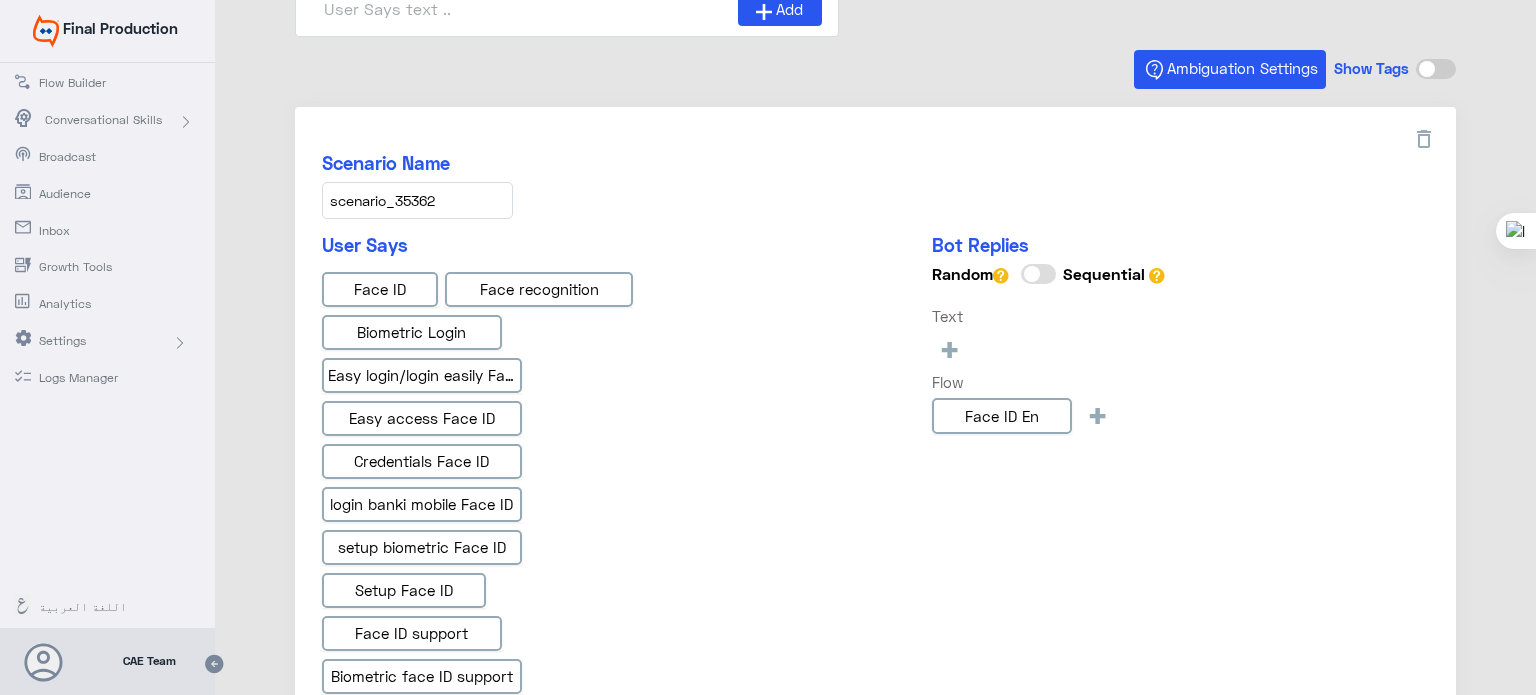 scroll, scrollTop: 0, scrollLeft: 0, axis: both 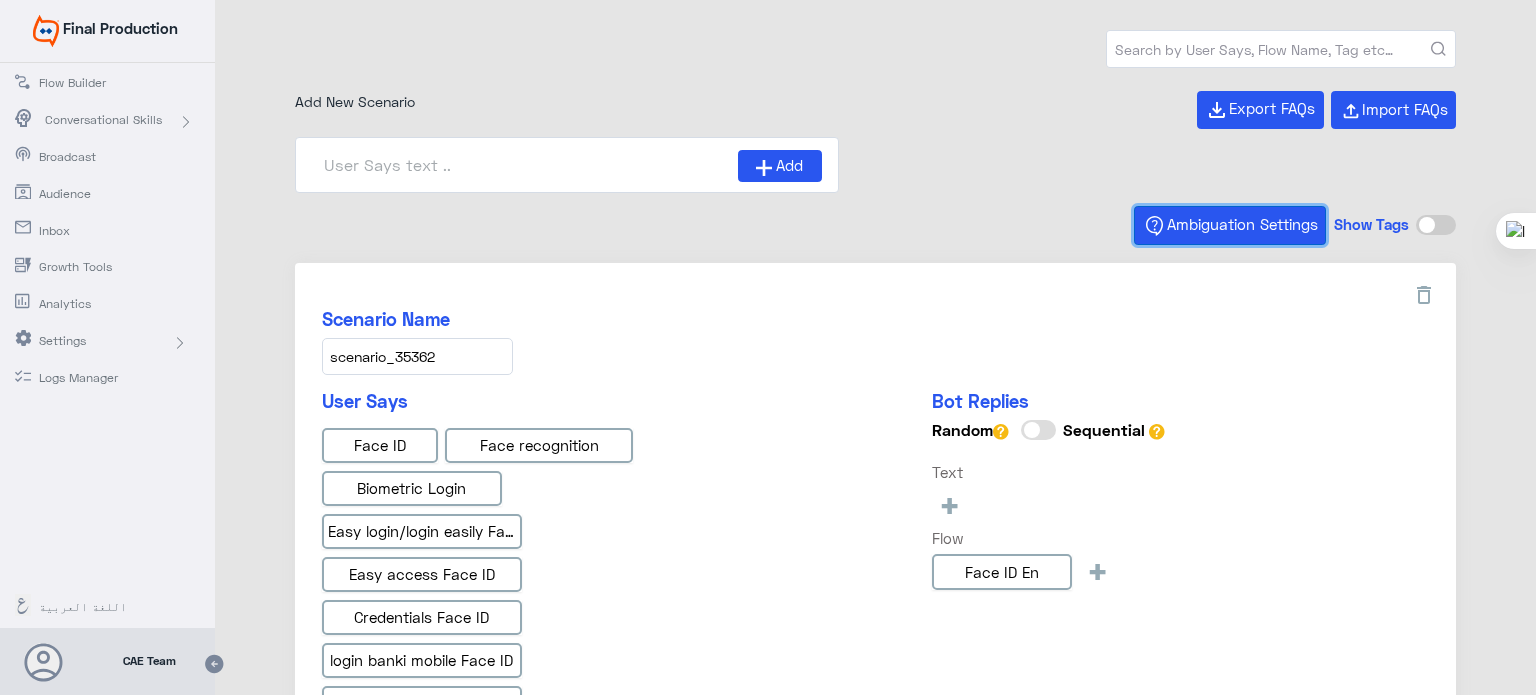 click on "Ambiguation Settings" 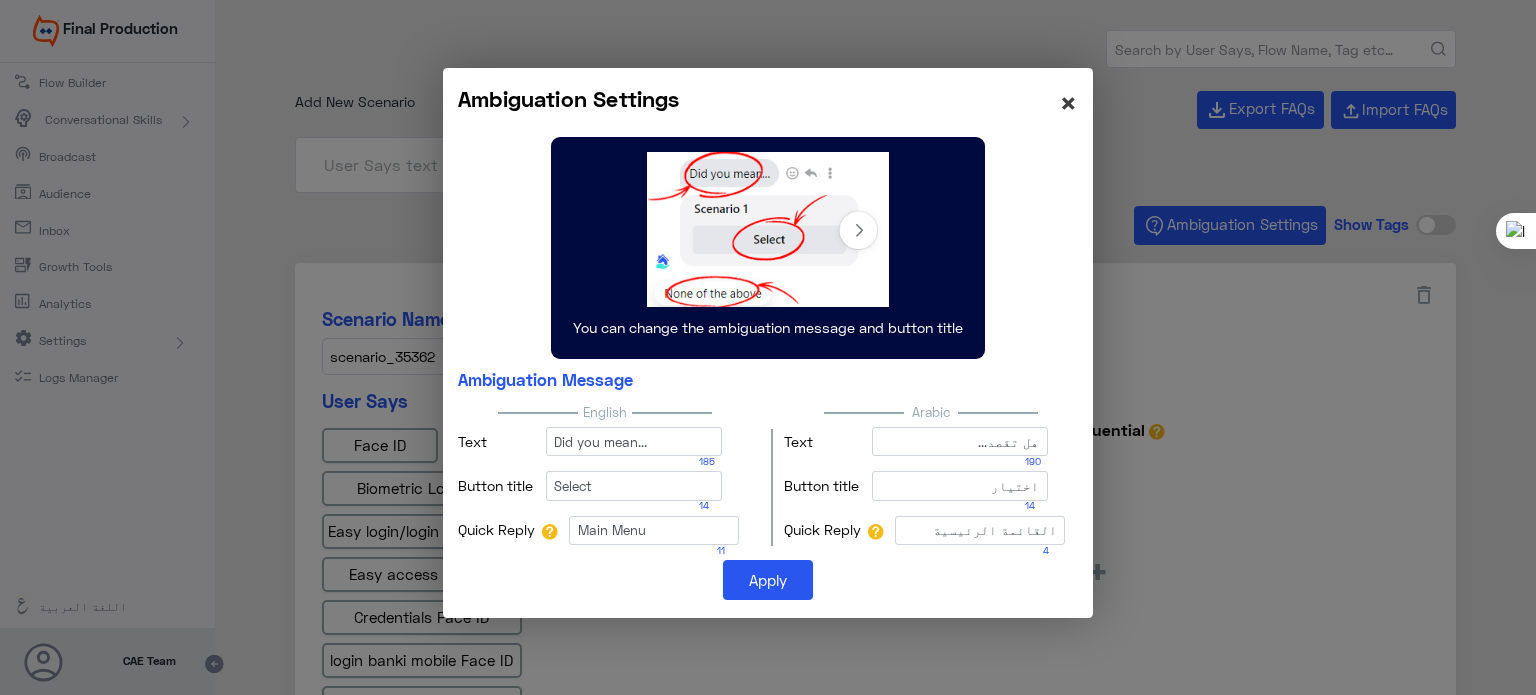 click on "×" 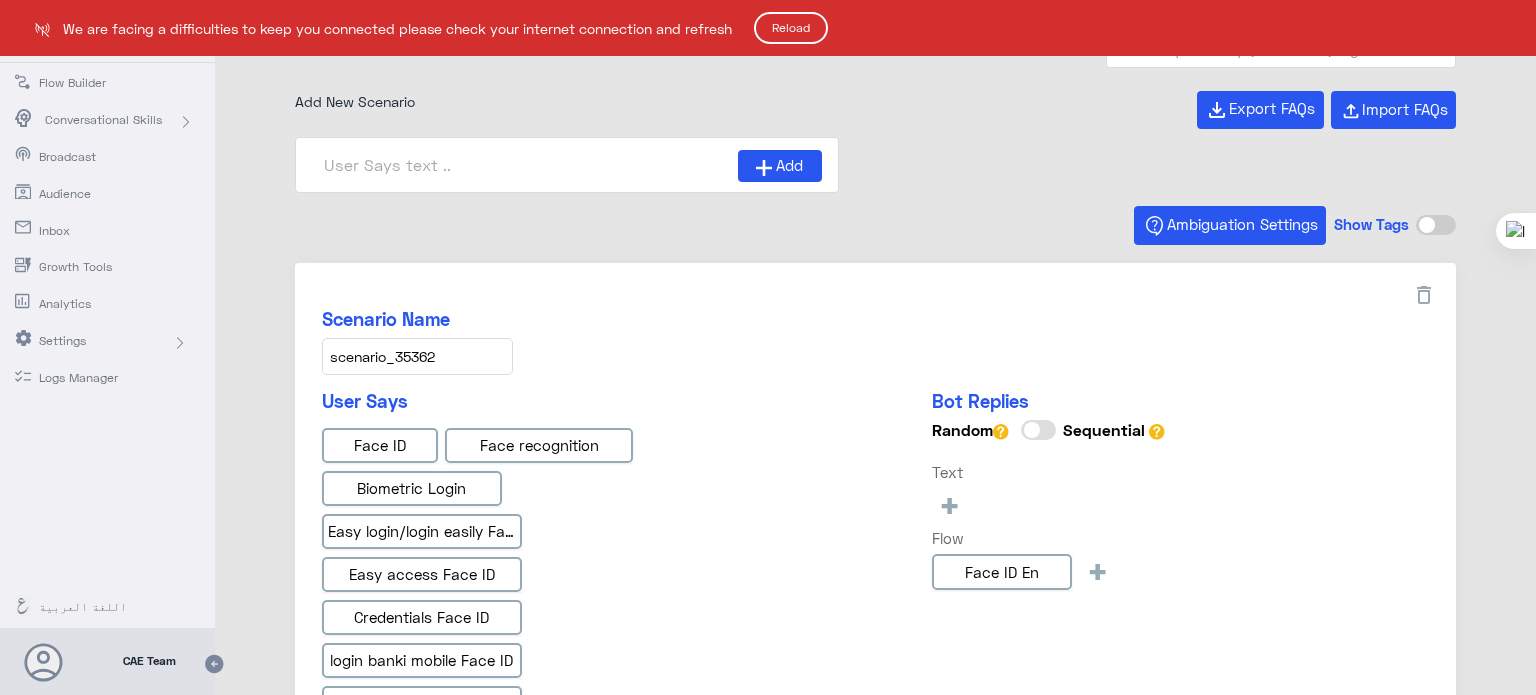 click on "Final Production  Flow Builder Conversational Skills Broadcast Audience Inbox Growth Tools Analytics Settings Logs Manager اللغة العربية CAE Team Help Feedback  Your Account  Sign Out CAE Team We are facing a difficulties to keep you connected please check your internet connection and refresh Reload 844  Scenarios  Add New Scenario Export FAQs Import FAQs Add Ambiguation Settings Show Tags Scenario Name scenario_35362 User Says Face ID Face recognition Biometric Login Easy login/login easily Face ID Easy access Face ID Credentials Face ID login banki mobile Face ID setup biometric Face ID Setup Face ID Face ID support Biometric face ID support Reach face id feature inside banki mobile / app Access your bank accounts & cards easily fast access to banki mobile Face ID Safe login Face ID +  Scenario will be   Deleted   in case you left    User Says   empty  Bot Replies Random     Sequential Text + Flow Face ID En + Tags Disambiguation  Scenario Name scenario_35361 User Says +  Deleted" at bounding box center [768, 347] 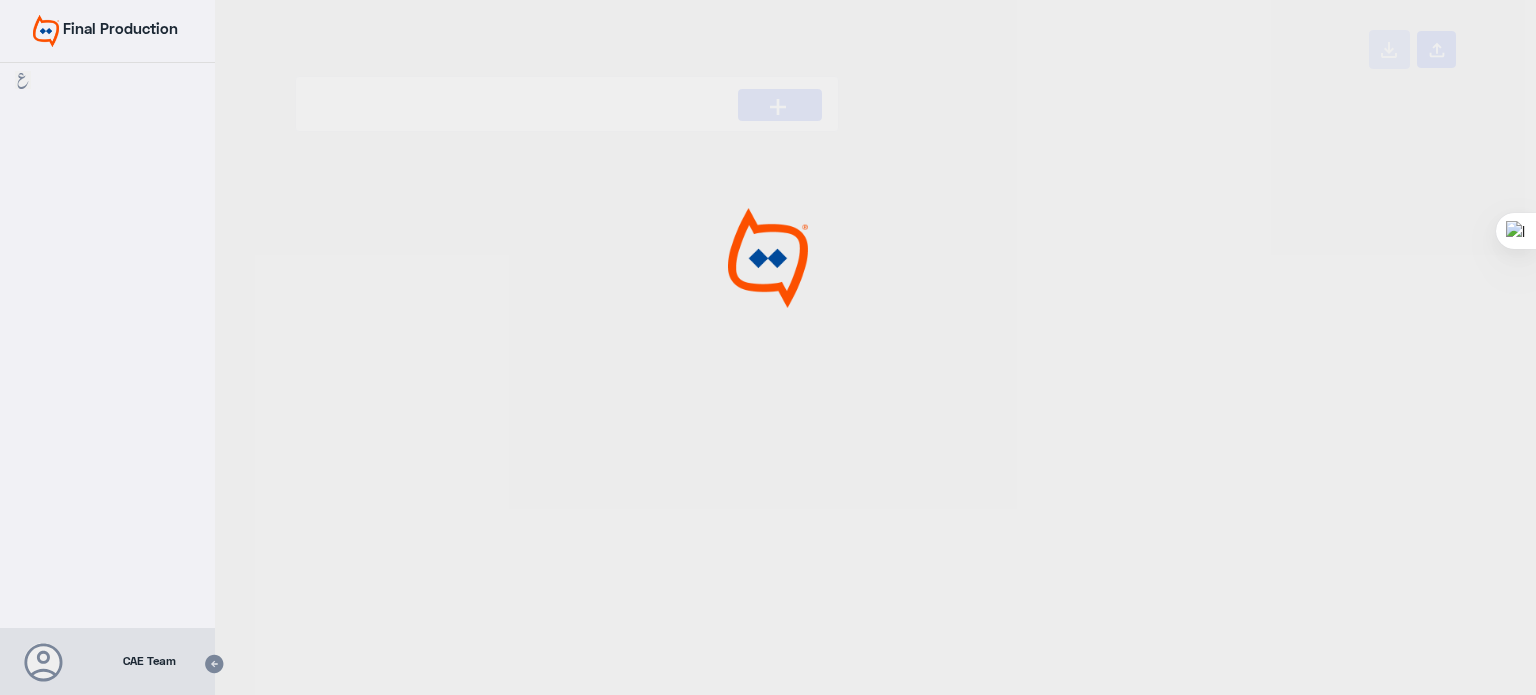 scroll, scrollTop: 0, scrollLeft: 0, axis: both 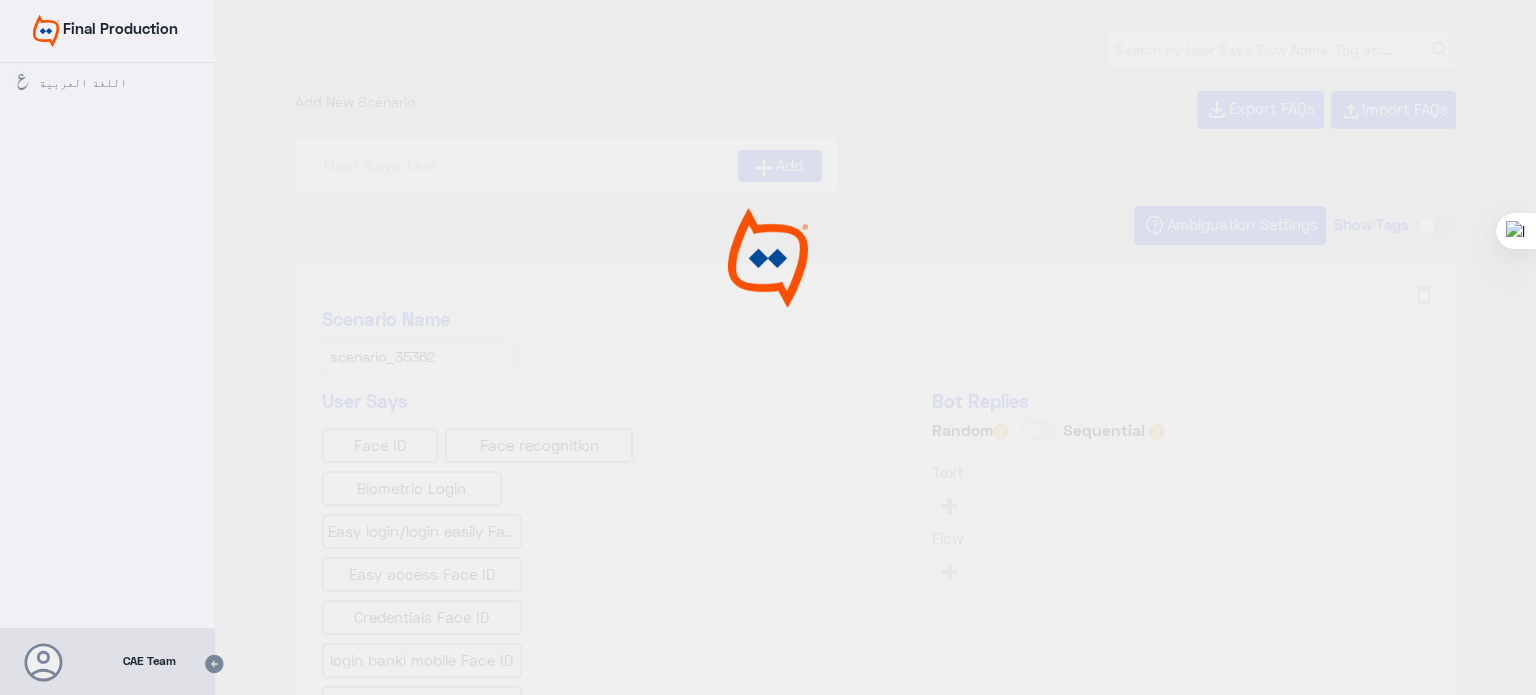 type on "Face ID En" 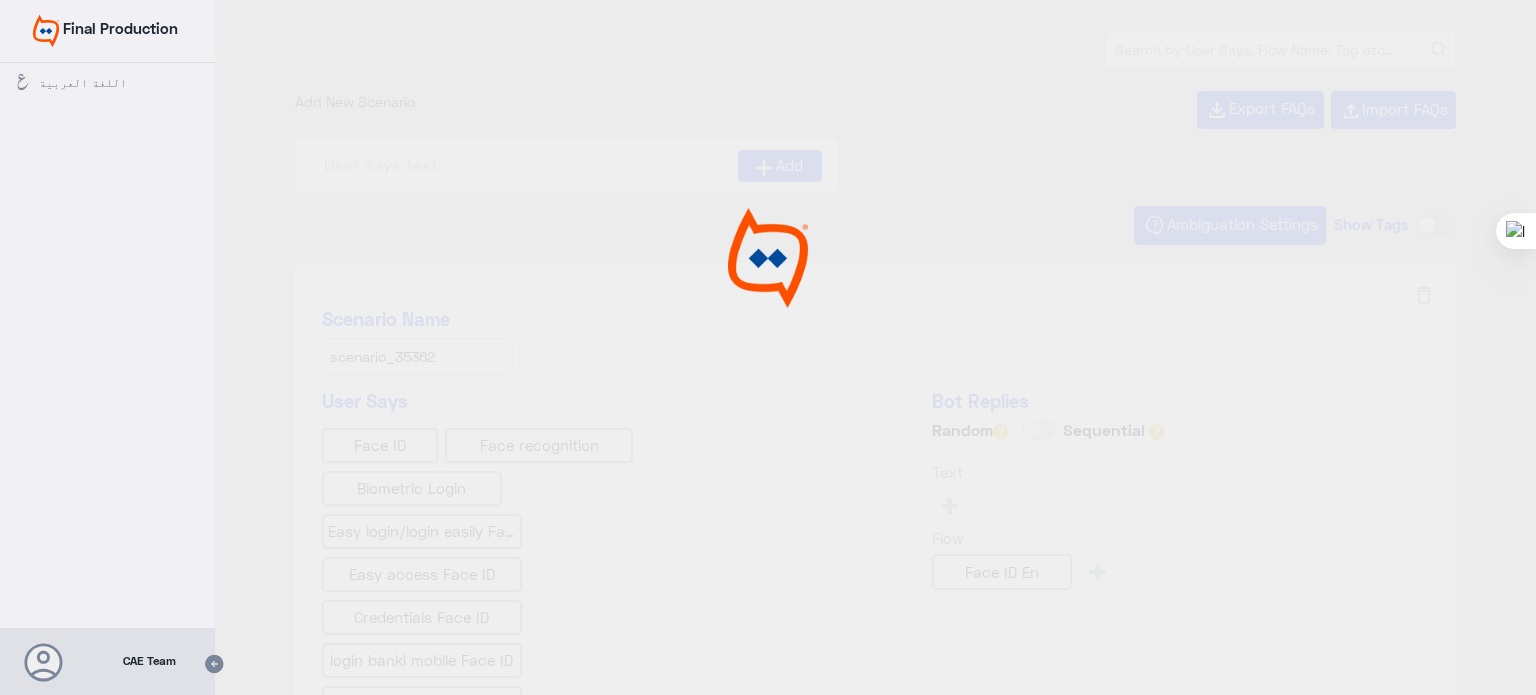 type on "Face ID AR" 